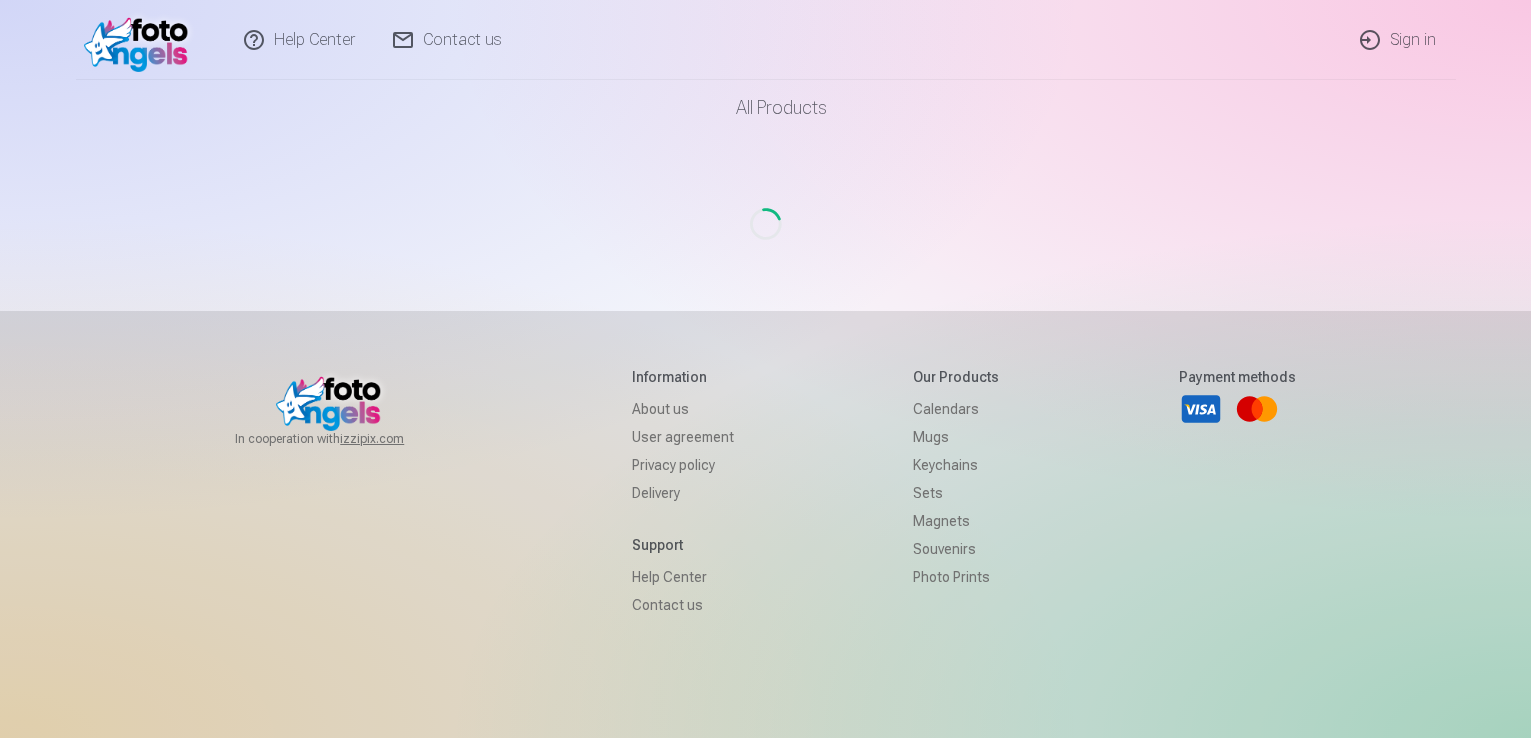 scroll, scrollTop: 0, scrollLeft: 0, axis: both 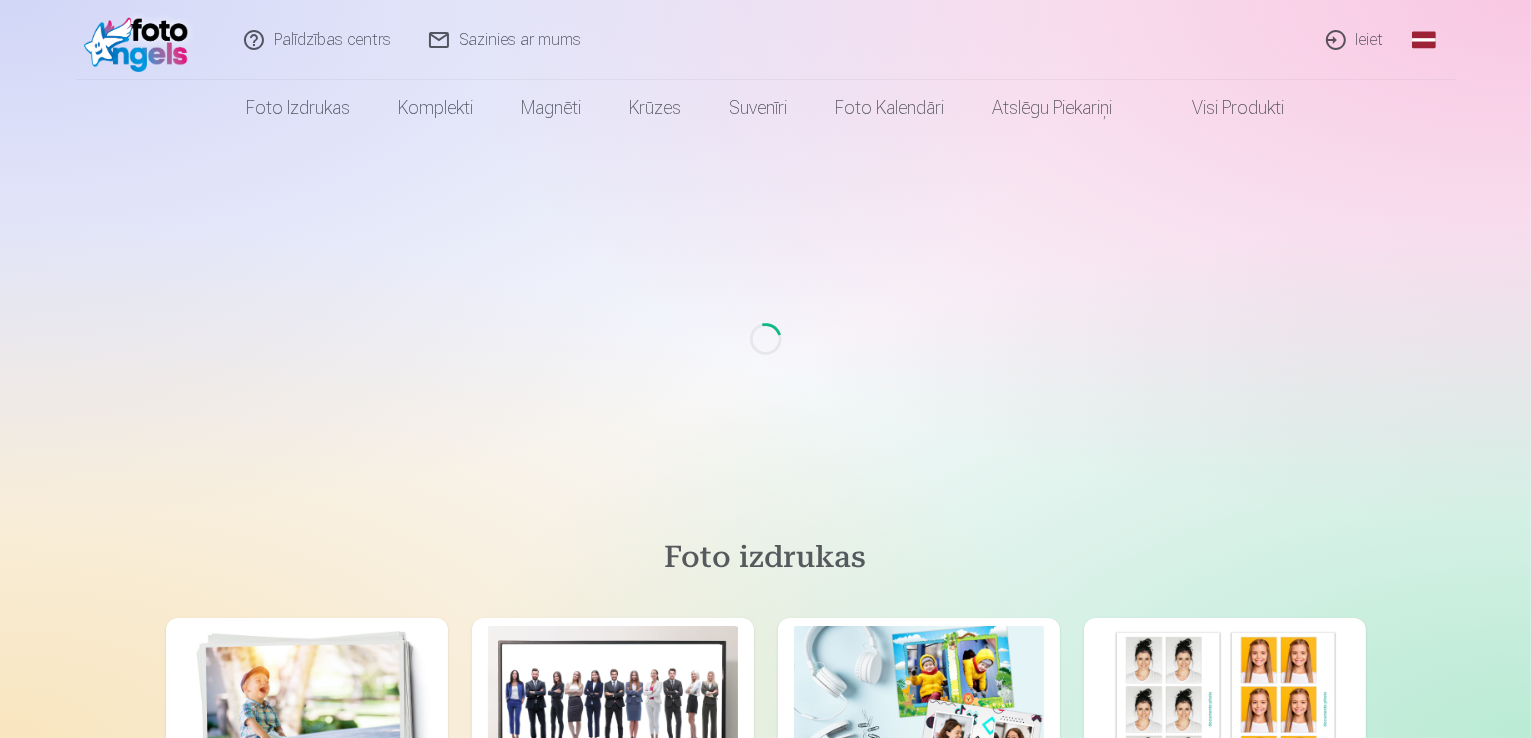 click on "Ieiet" at bounding box center [1356, 40] 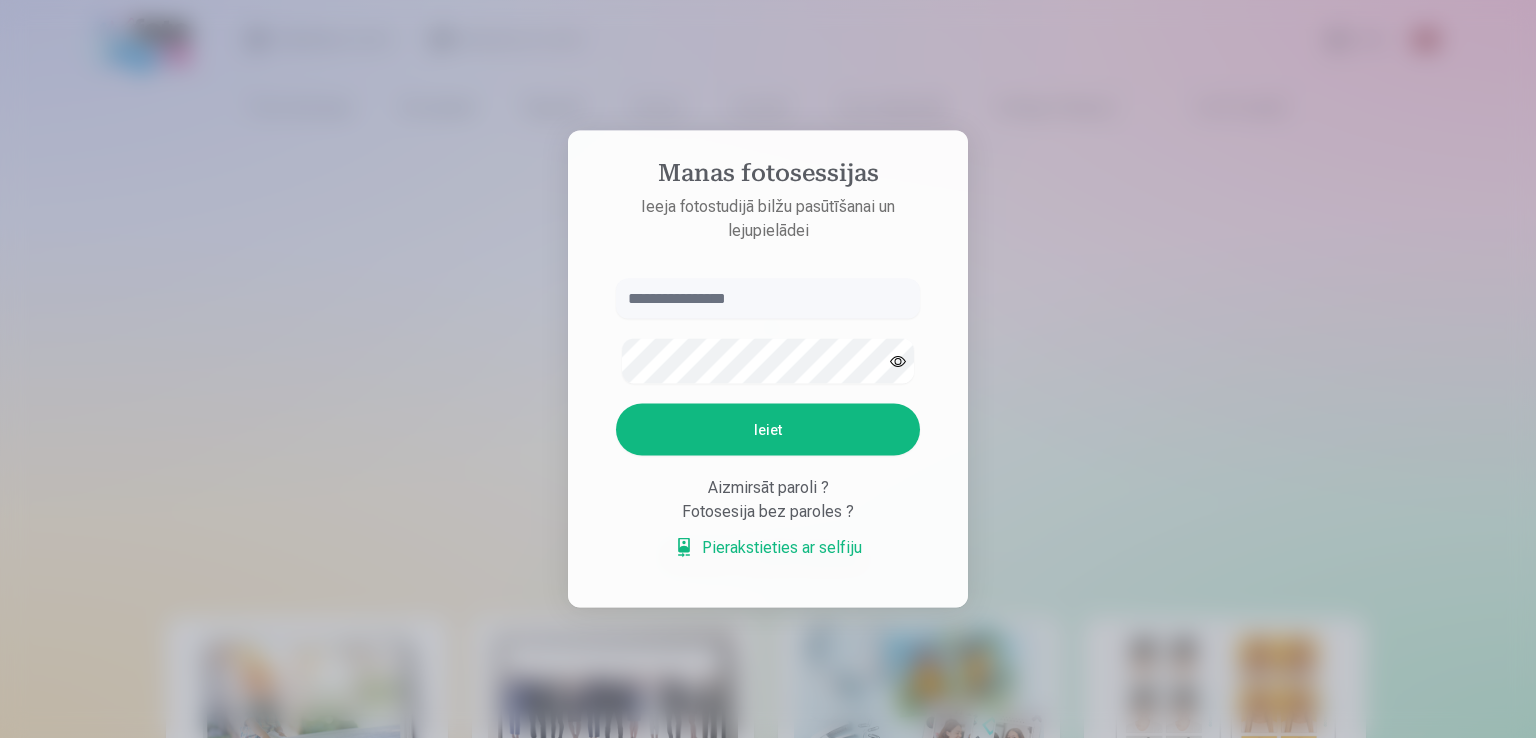 click on "Pierakstieties ar selfiju" at bounding box center (768, 548) 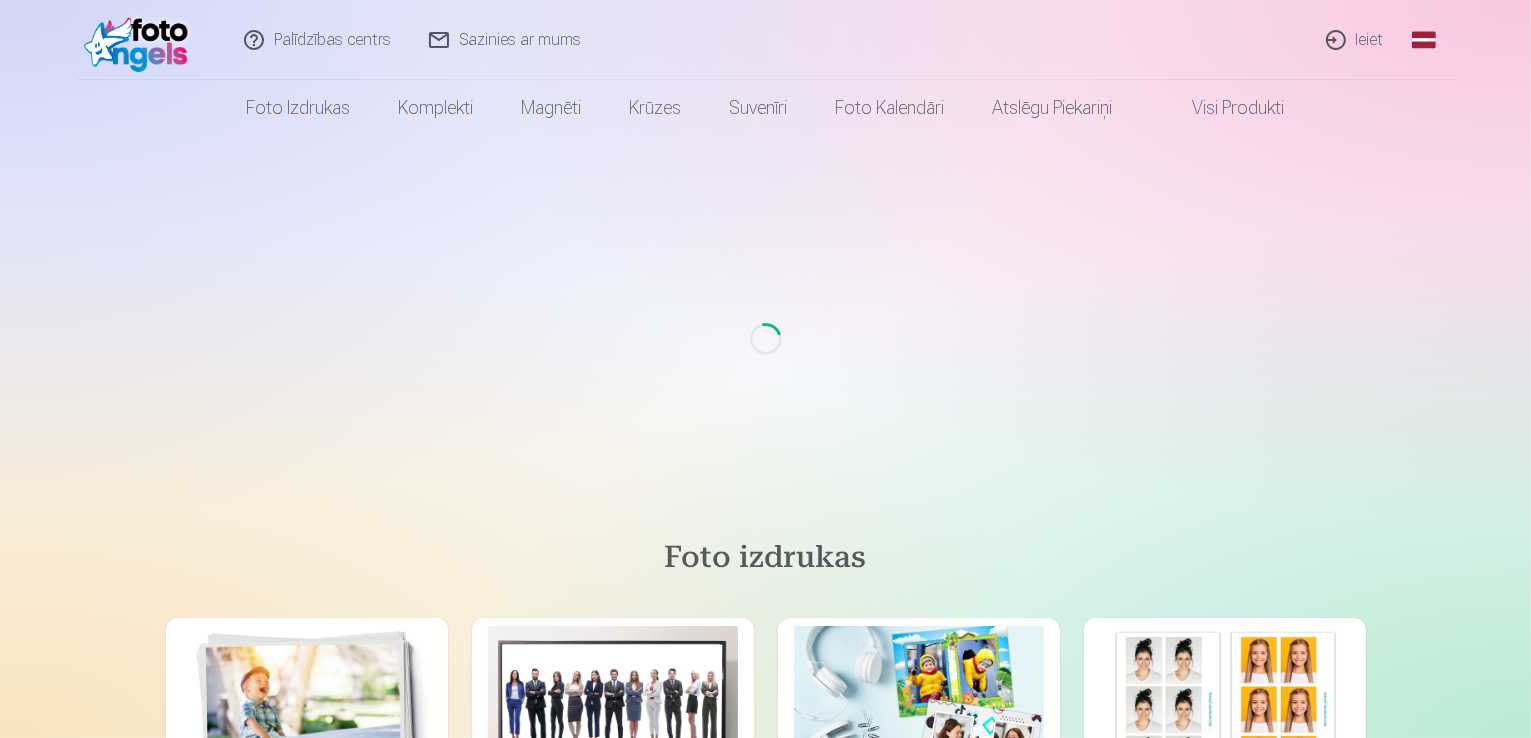 click on "Ieiet" at bounding box center (1356, 40) 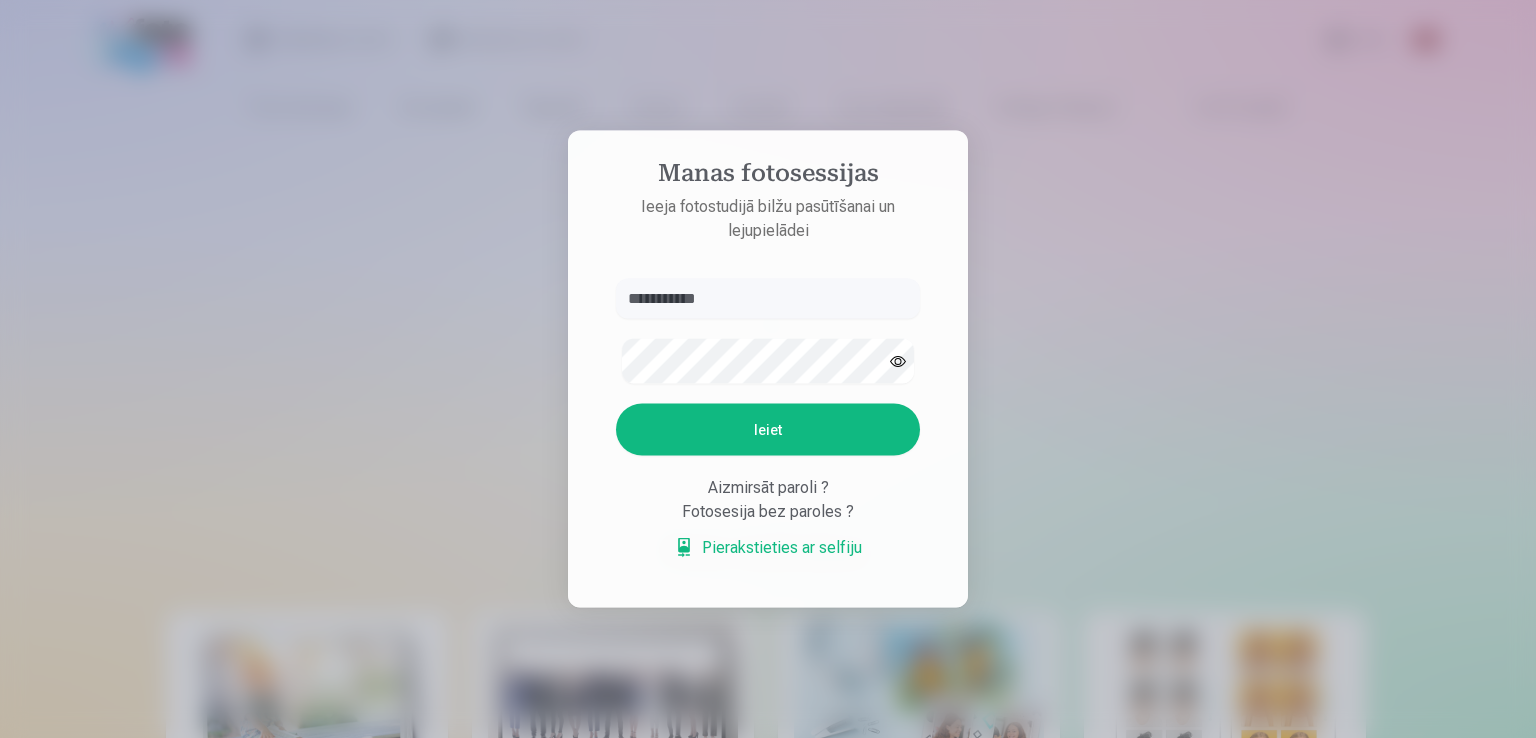 type on "**********" 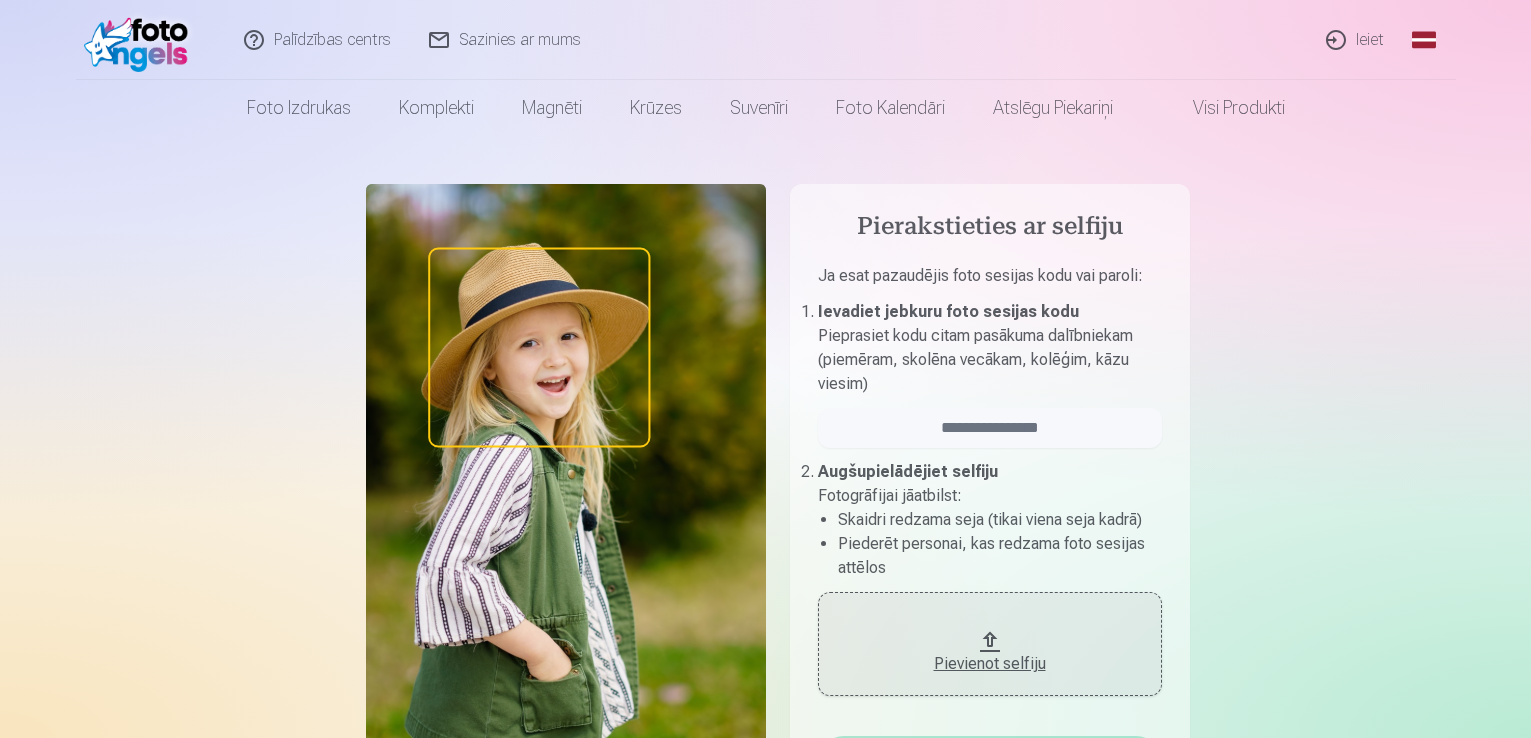 scroll, scrollTop: 0, scrollLeft: 0, axis: both 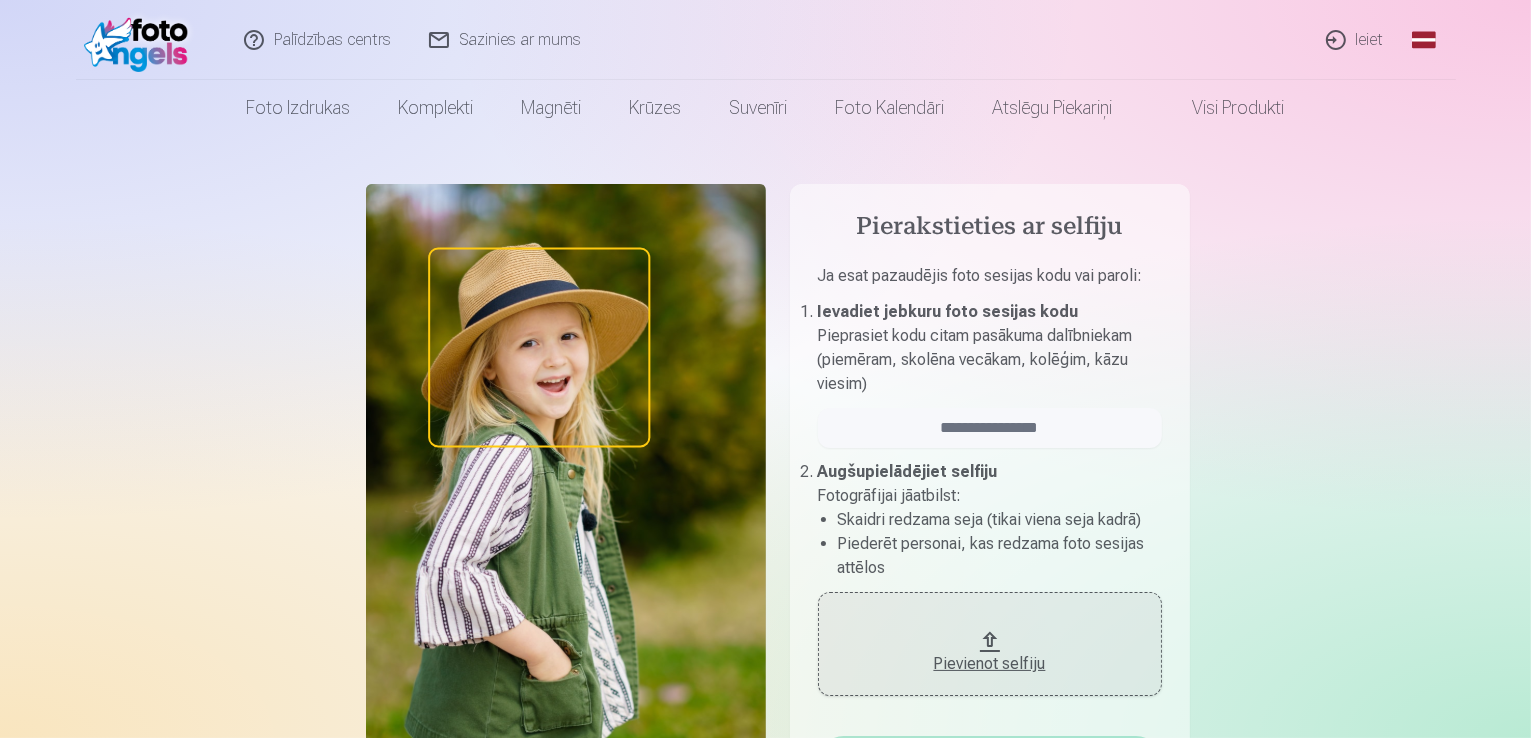 click on "Palīdzības centrs Sazinies ar mums Ieiet Global English (en) Latvian (lv) Russian (ru) Lithuanian (lt) Estonian (et)" at bounding box center [766, 40] 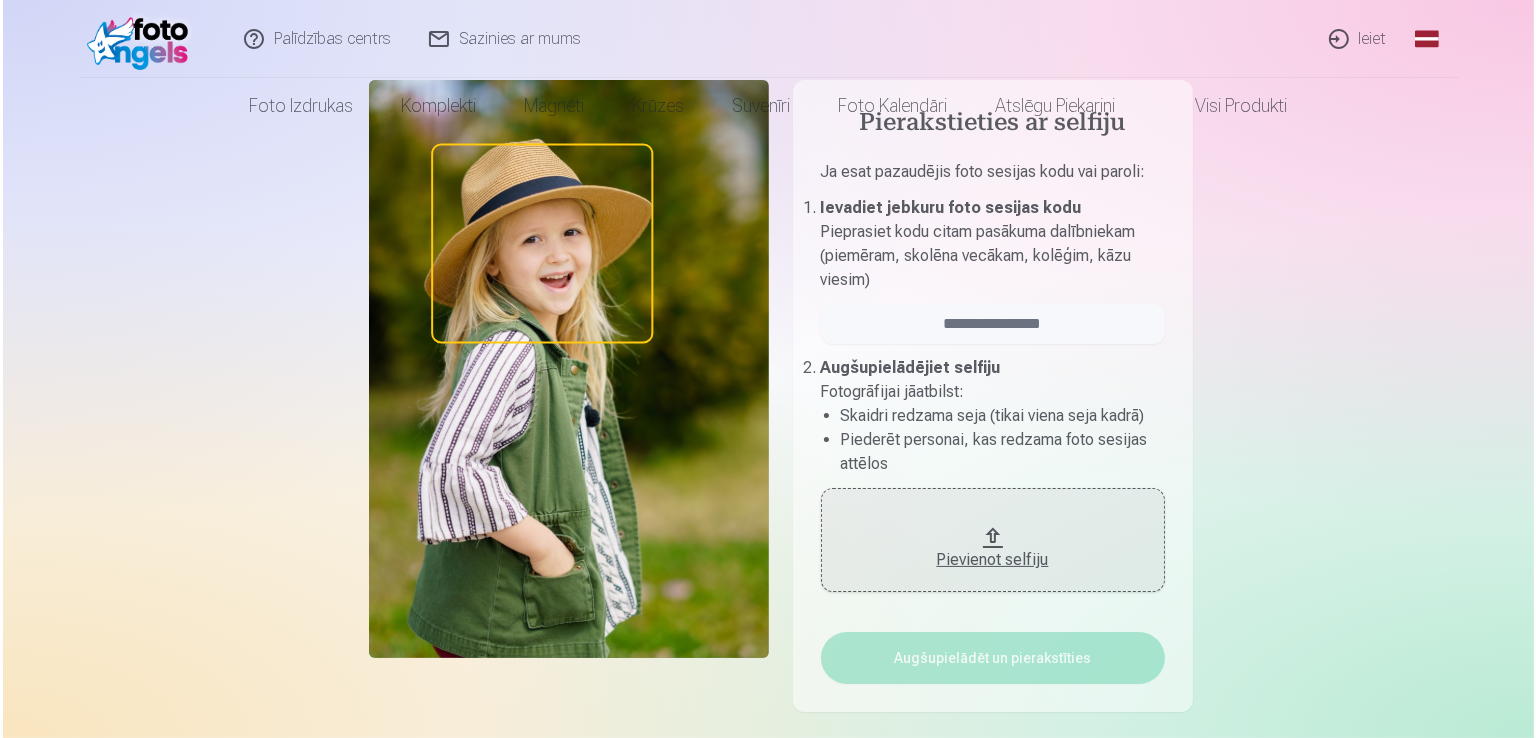scroll, scrollTop: 0, scrollLeft: 0, axis: both 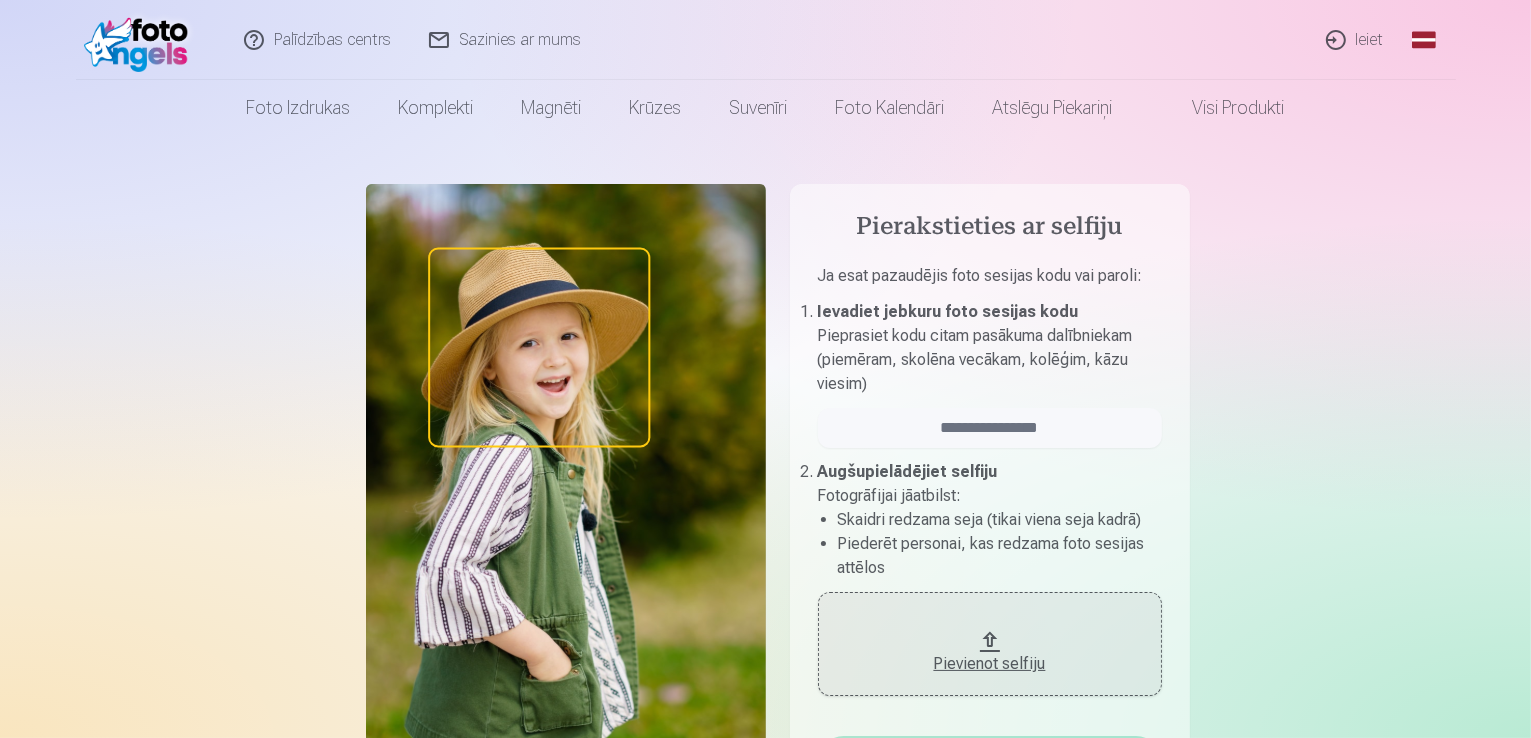 click on "Ieiet" at bounding box center [1356, 40] 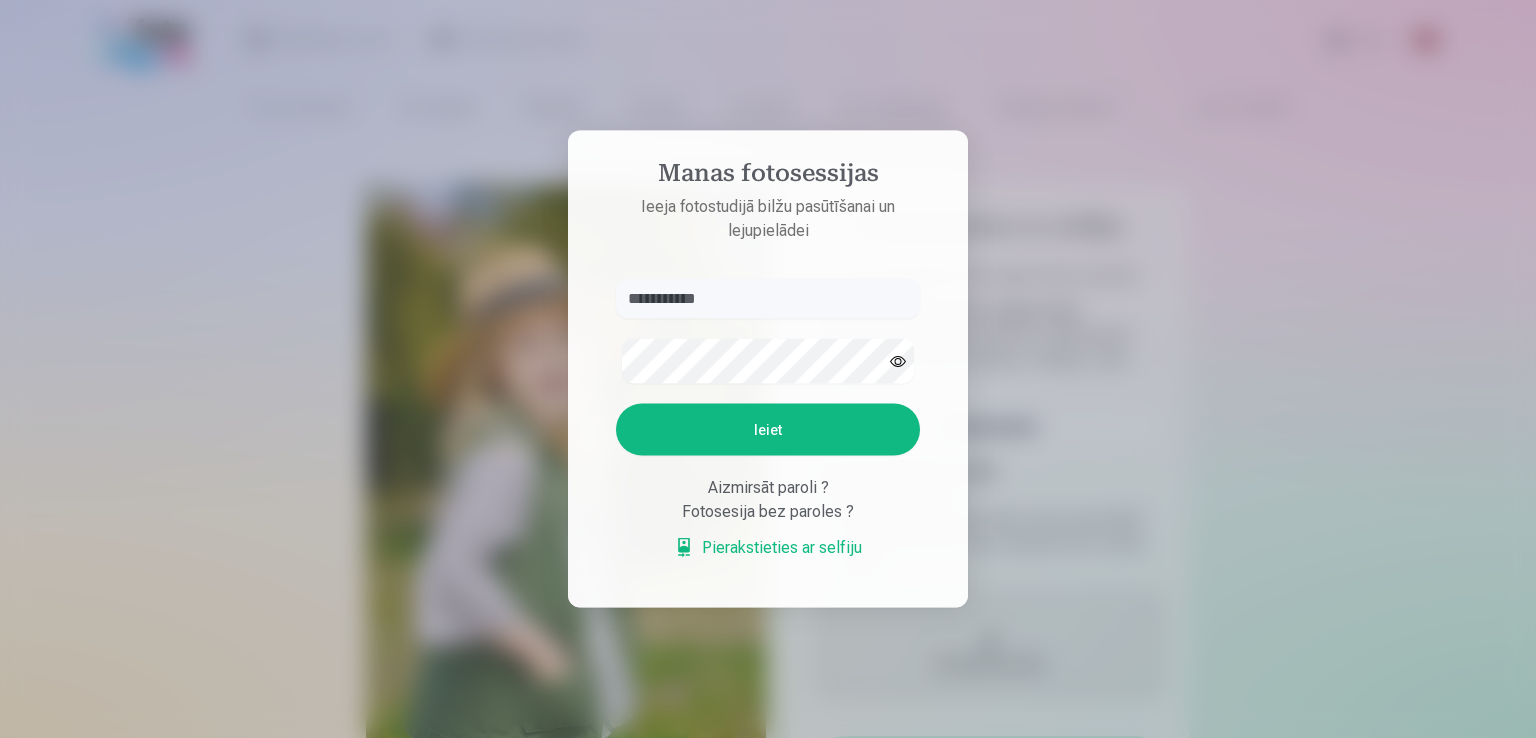 type on "**********" 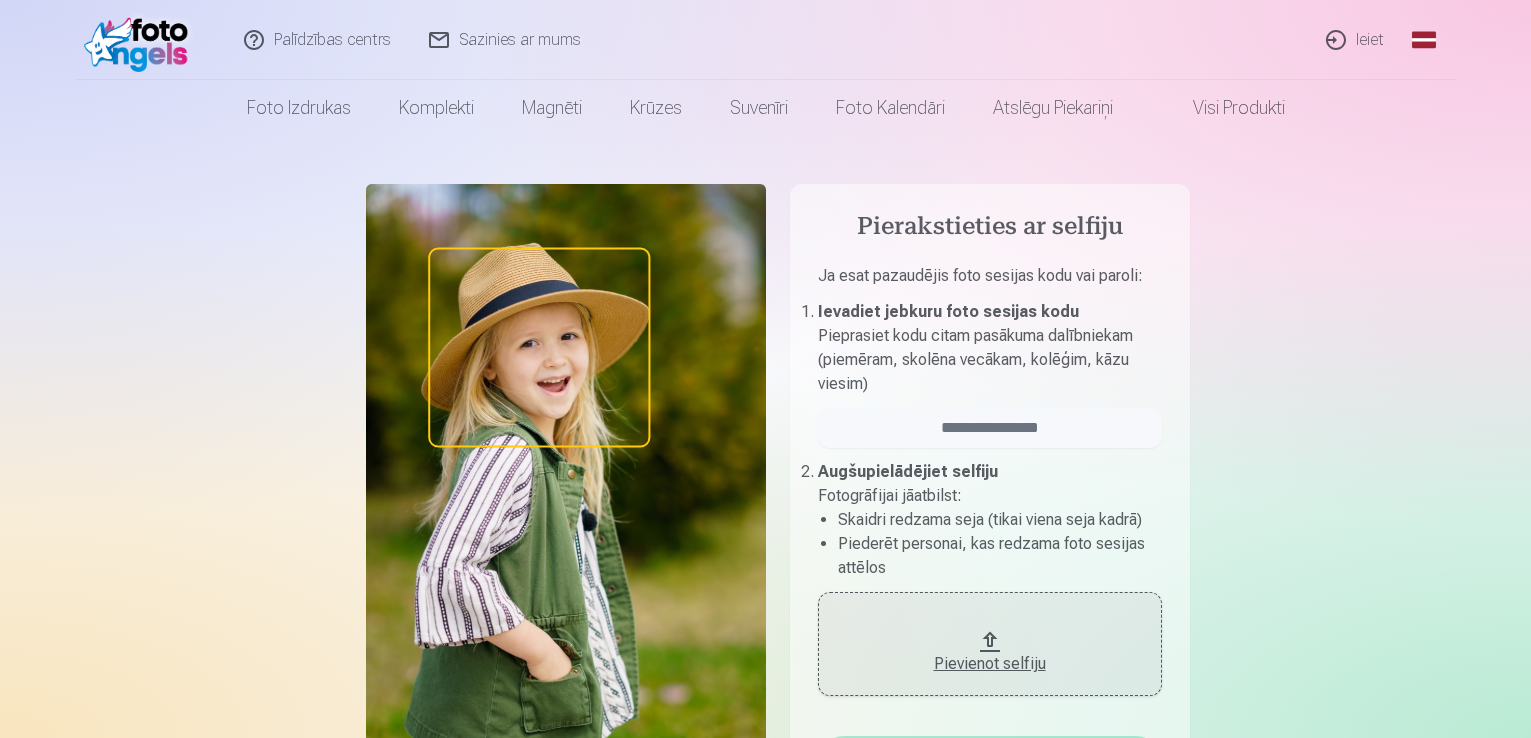 scroll, scrollTop: 0, scrollLeft: 0, axis: both 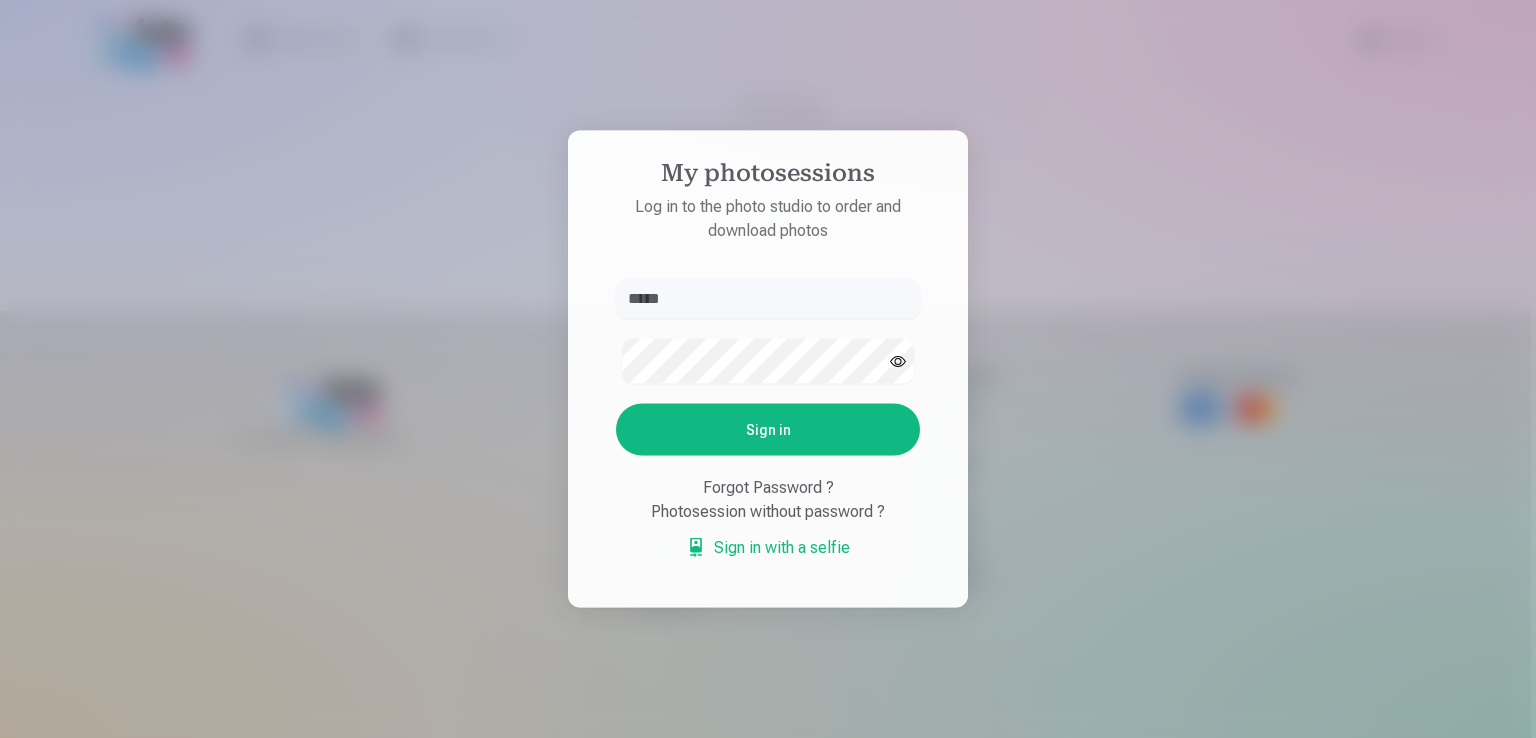 type on "******" 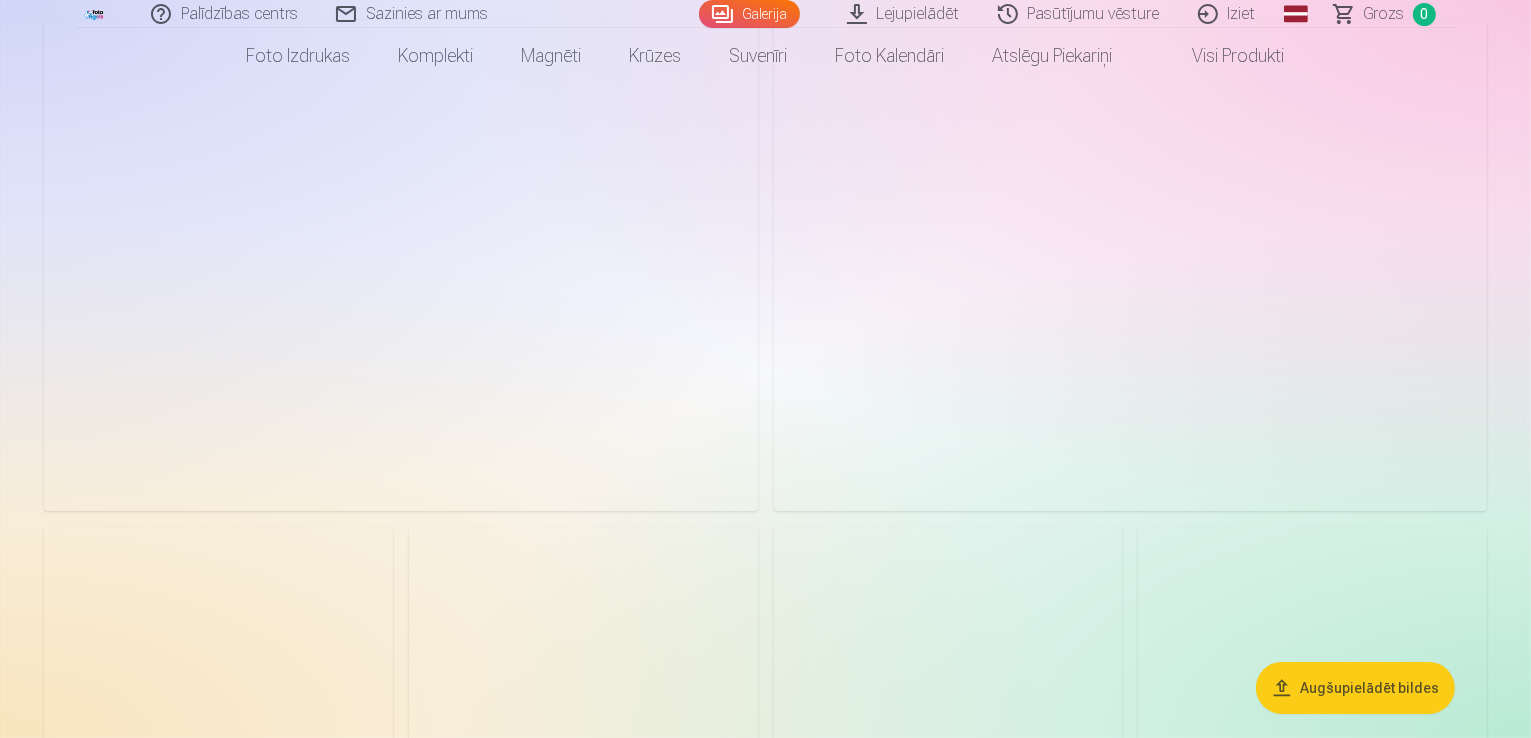 scroll, scrollTop: 0, scrollLeft: 0, axis: both 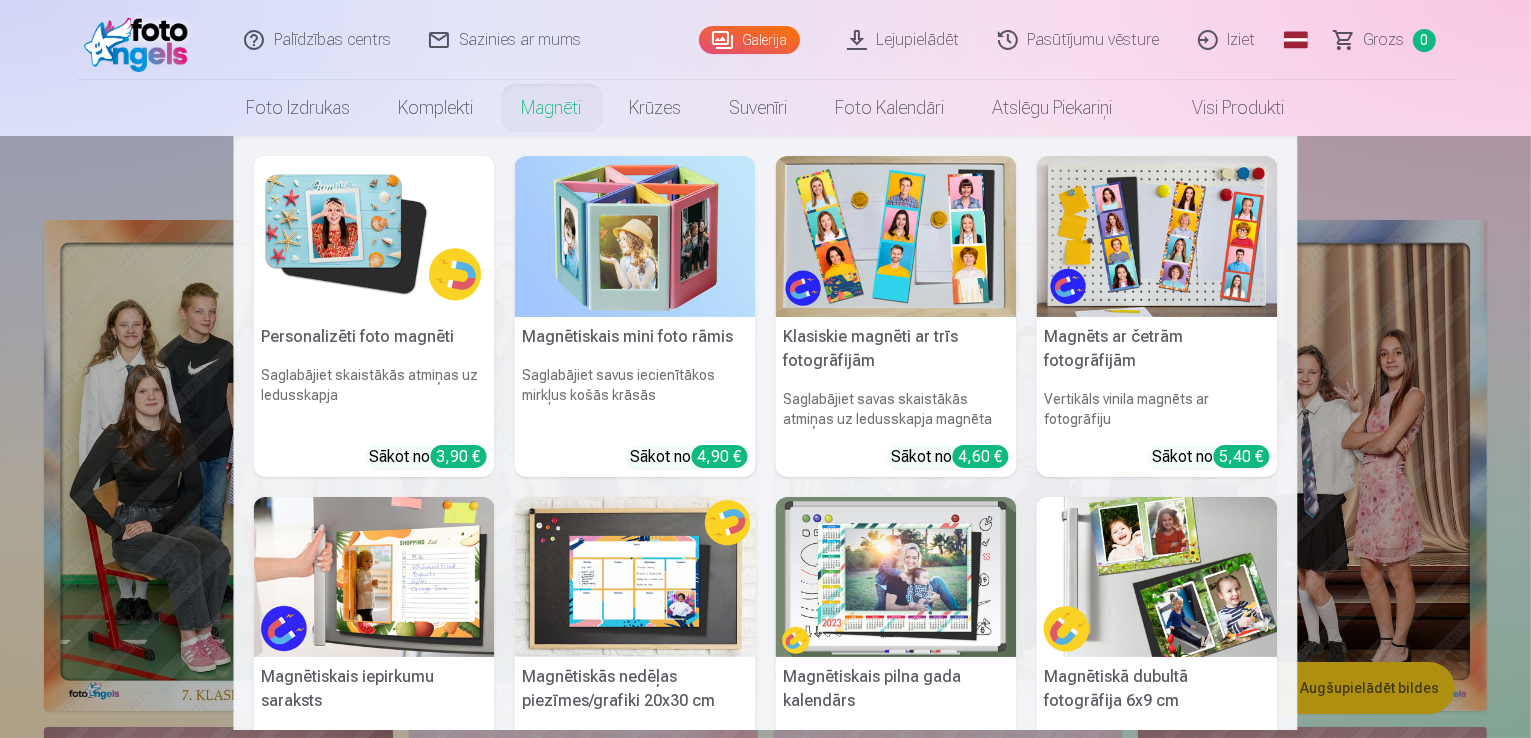 click at bounding box center (374, 236) 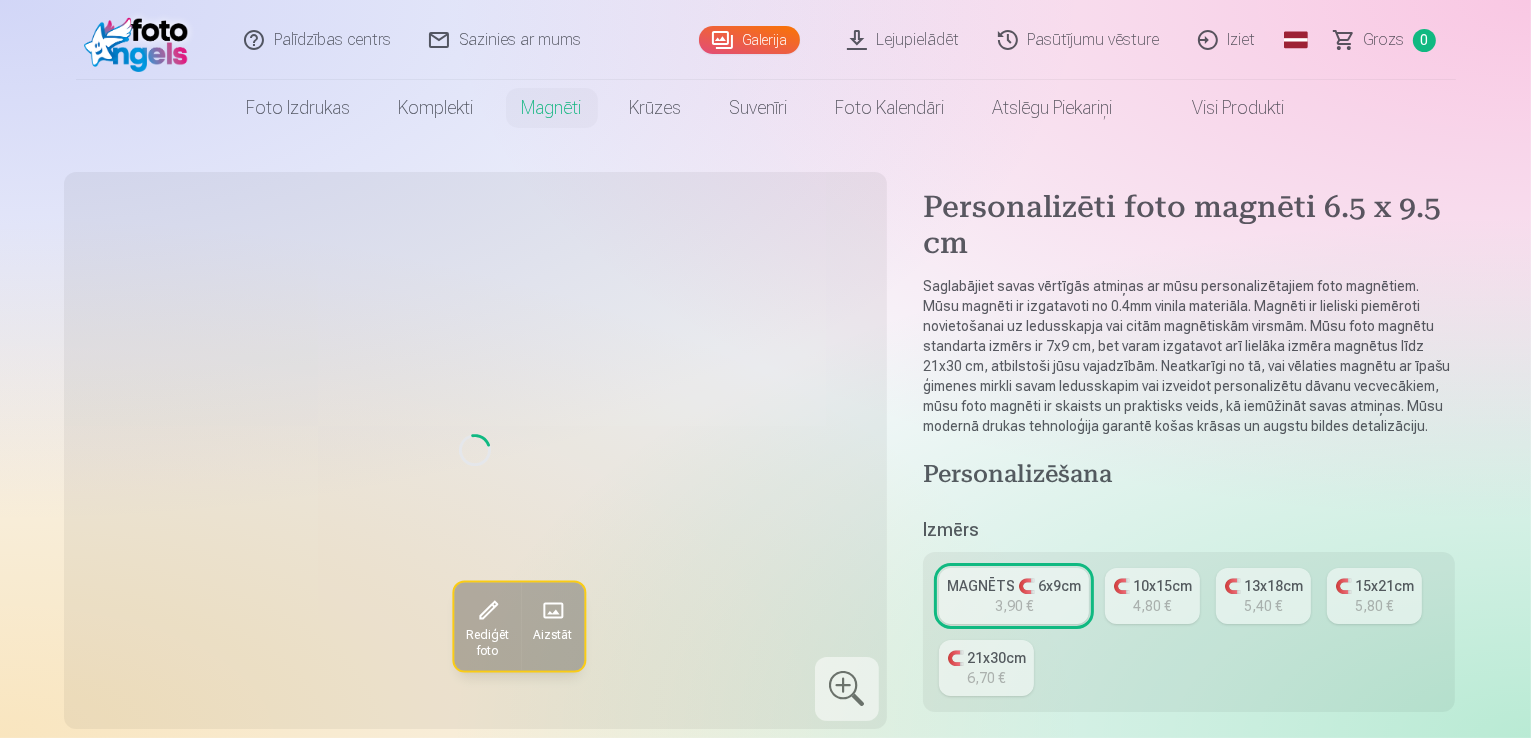 click on "Galerija" at bounding box center (749, 40) 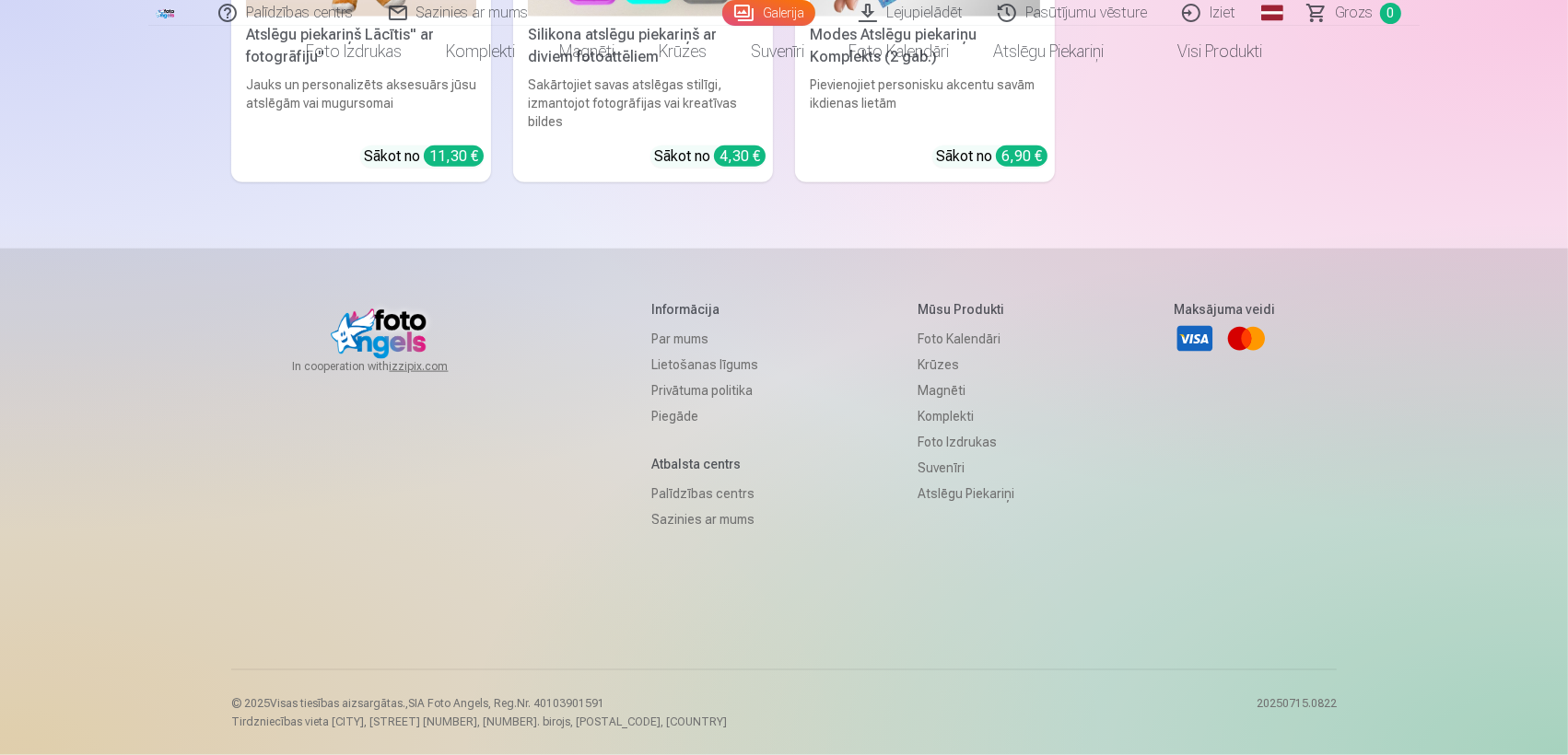 scroll, scrollTop: 23254, scrollLeft: 0, axis: vertical 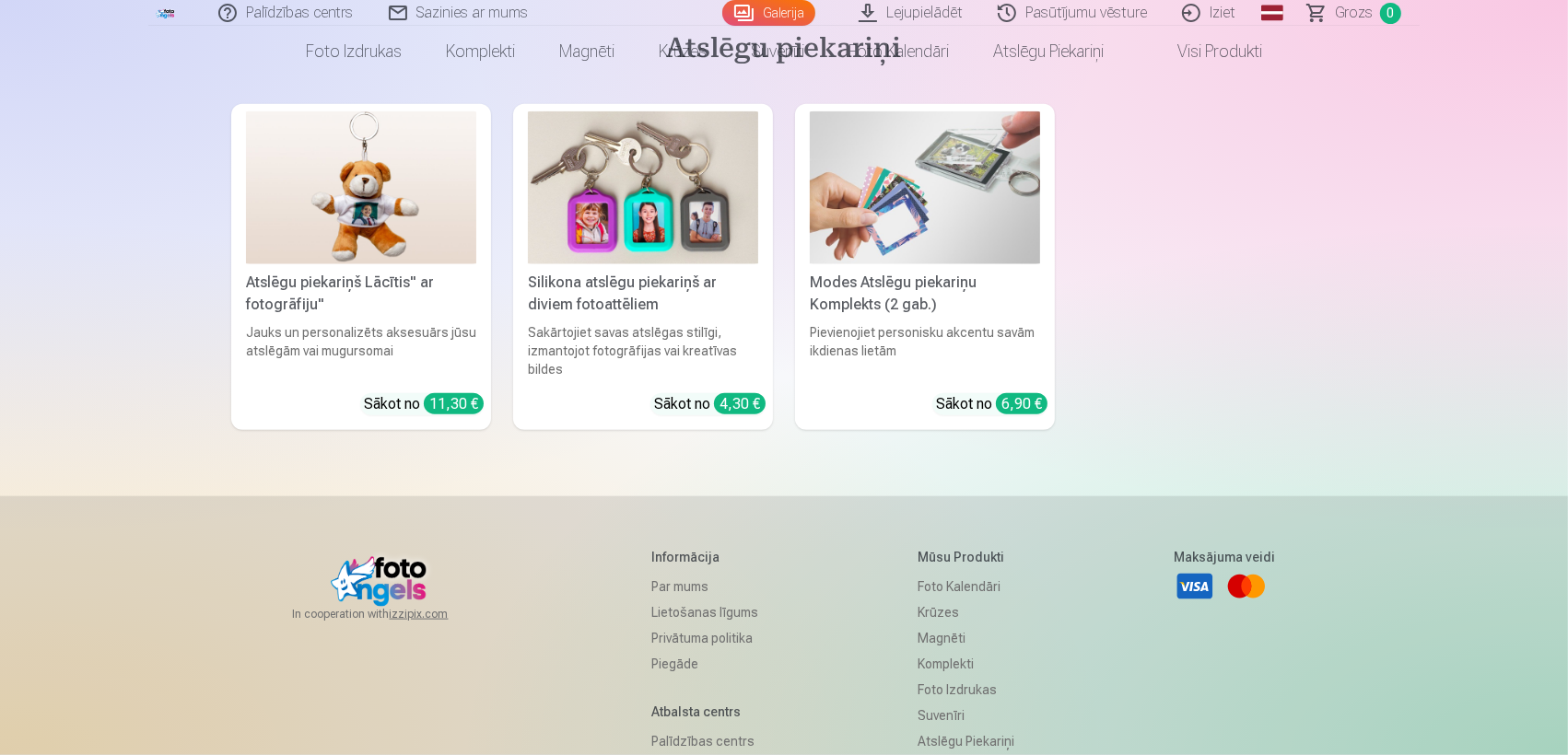 click on "Galerija" at bounding box center (768, 13) 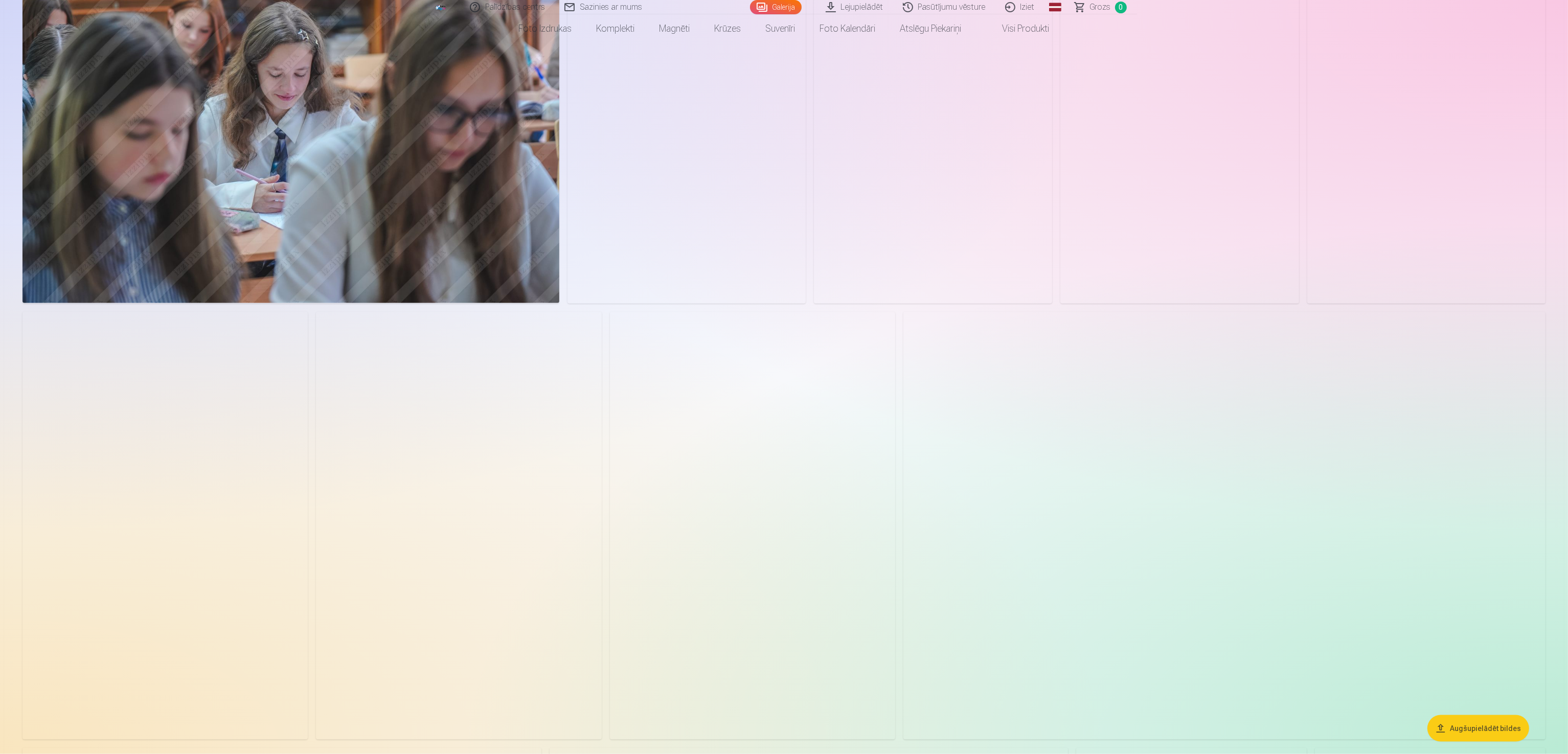 scroll, scrollTop: 2738, scrollLeft: 0, axis: vertical 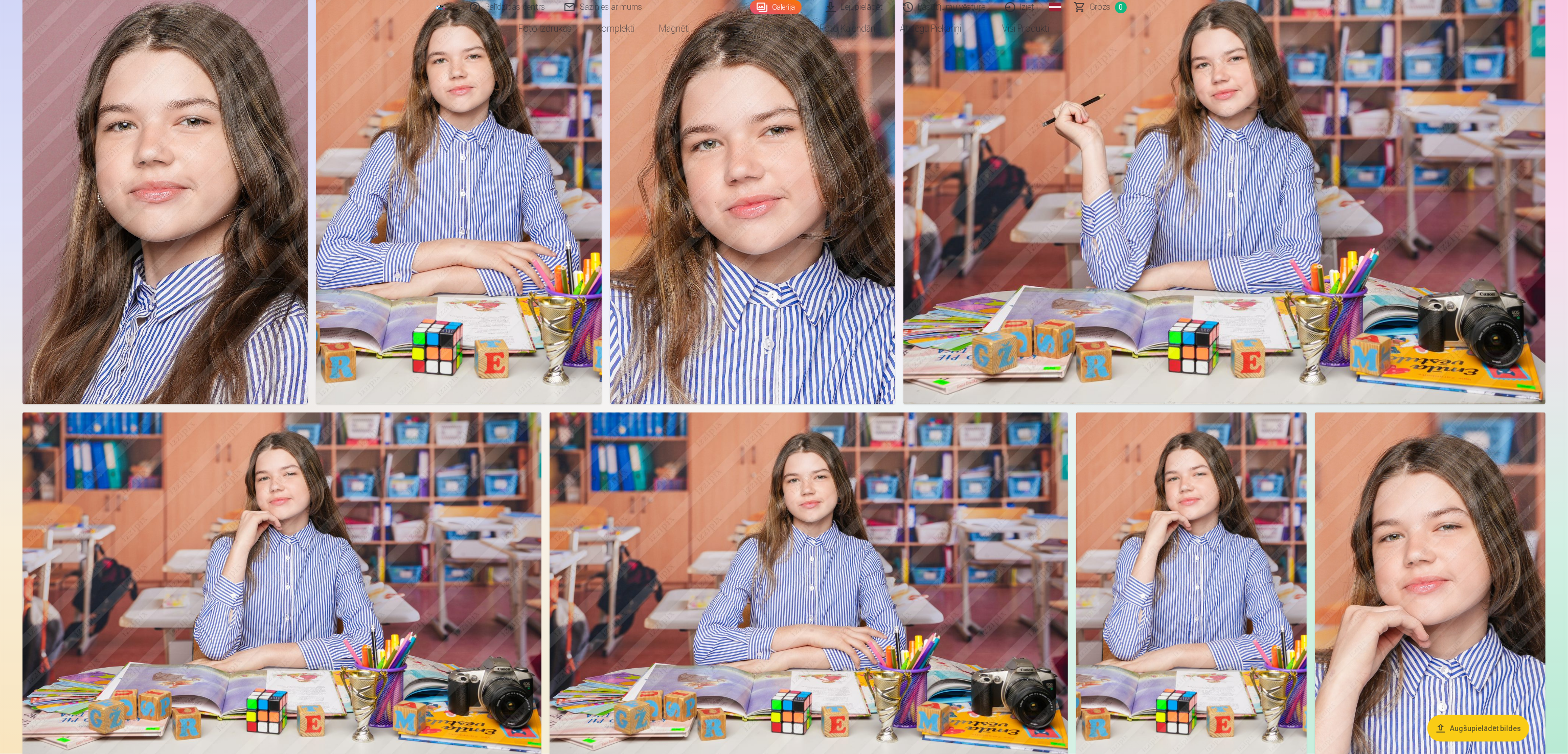 click at bounding box center [331, -604] 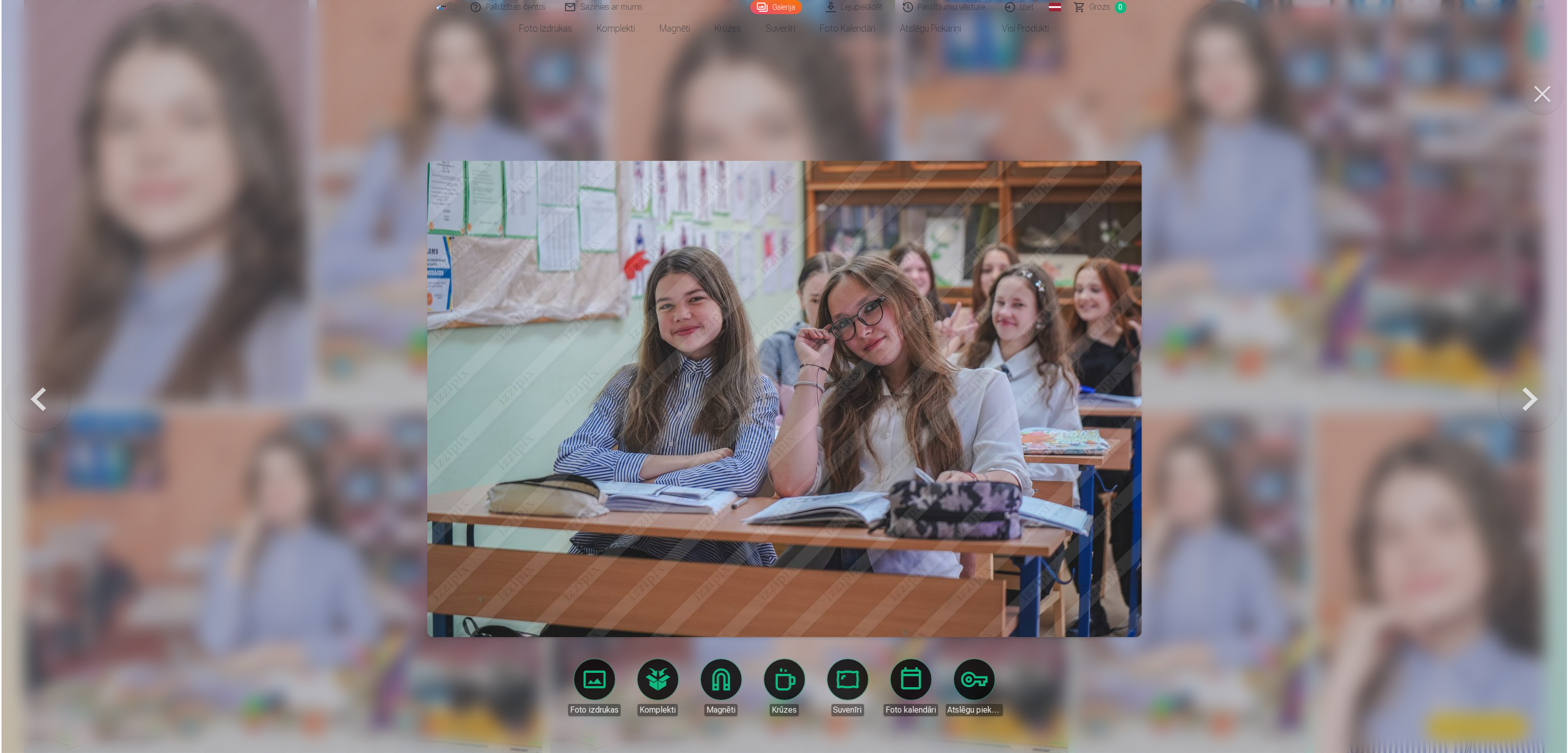 scroll, scrollTop: 2137, scrollLeft: 0, axis: vertical 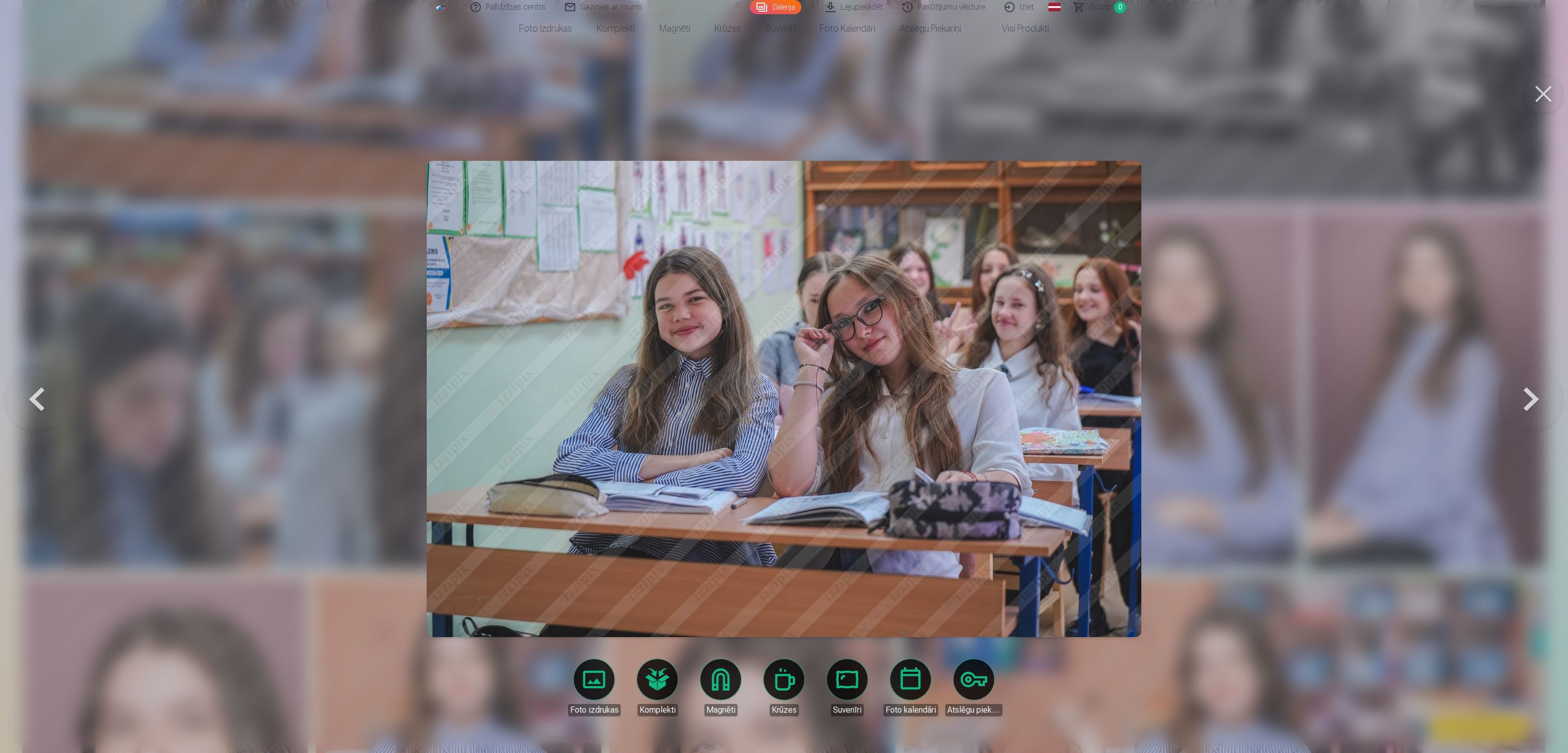 click at bounding box center [784, 399] 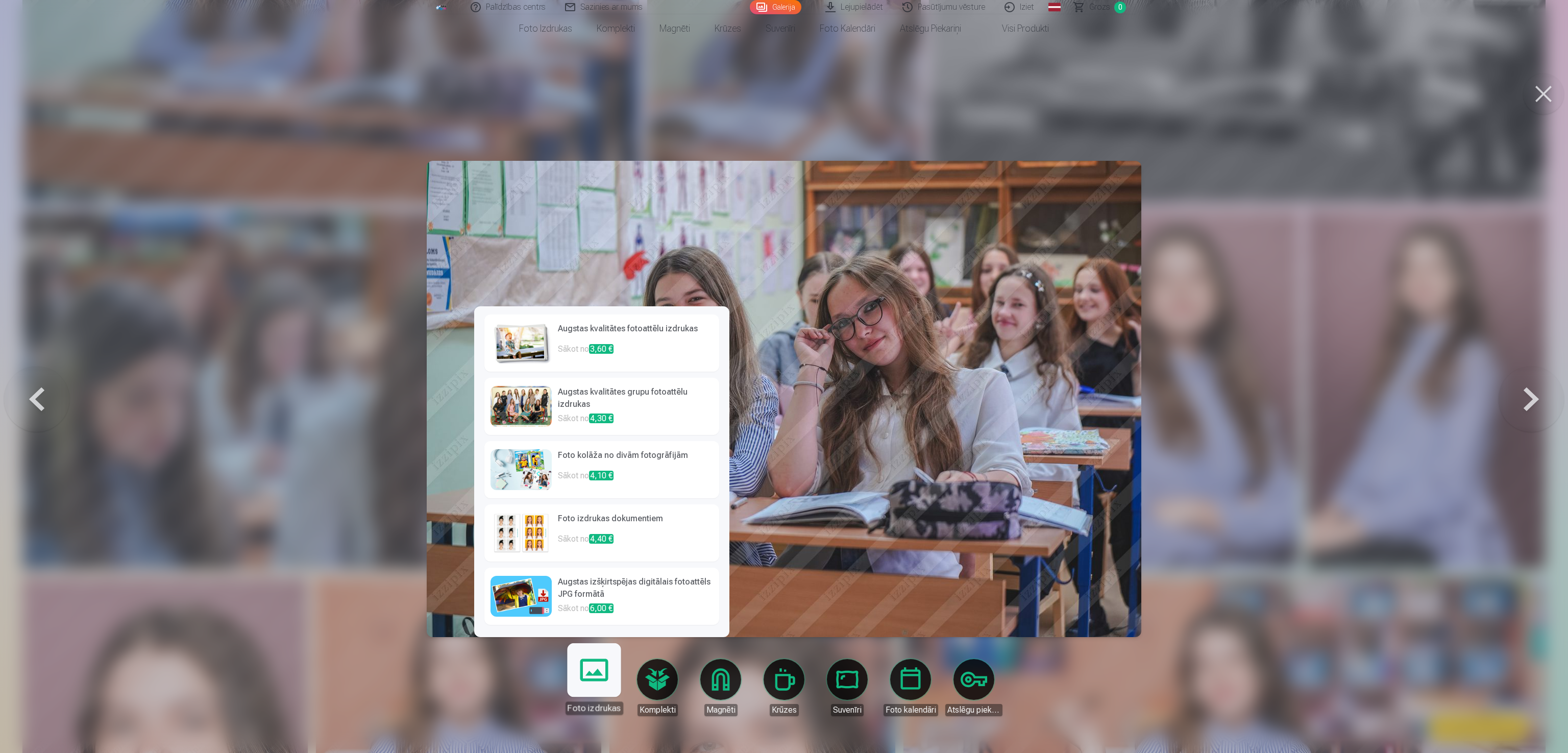 click on "Foto izdrukas" at bounding box center [594, 683] 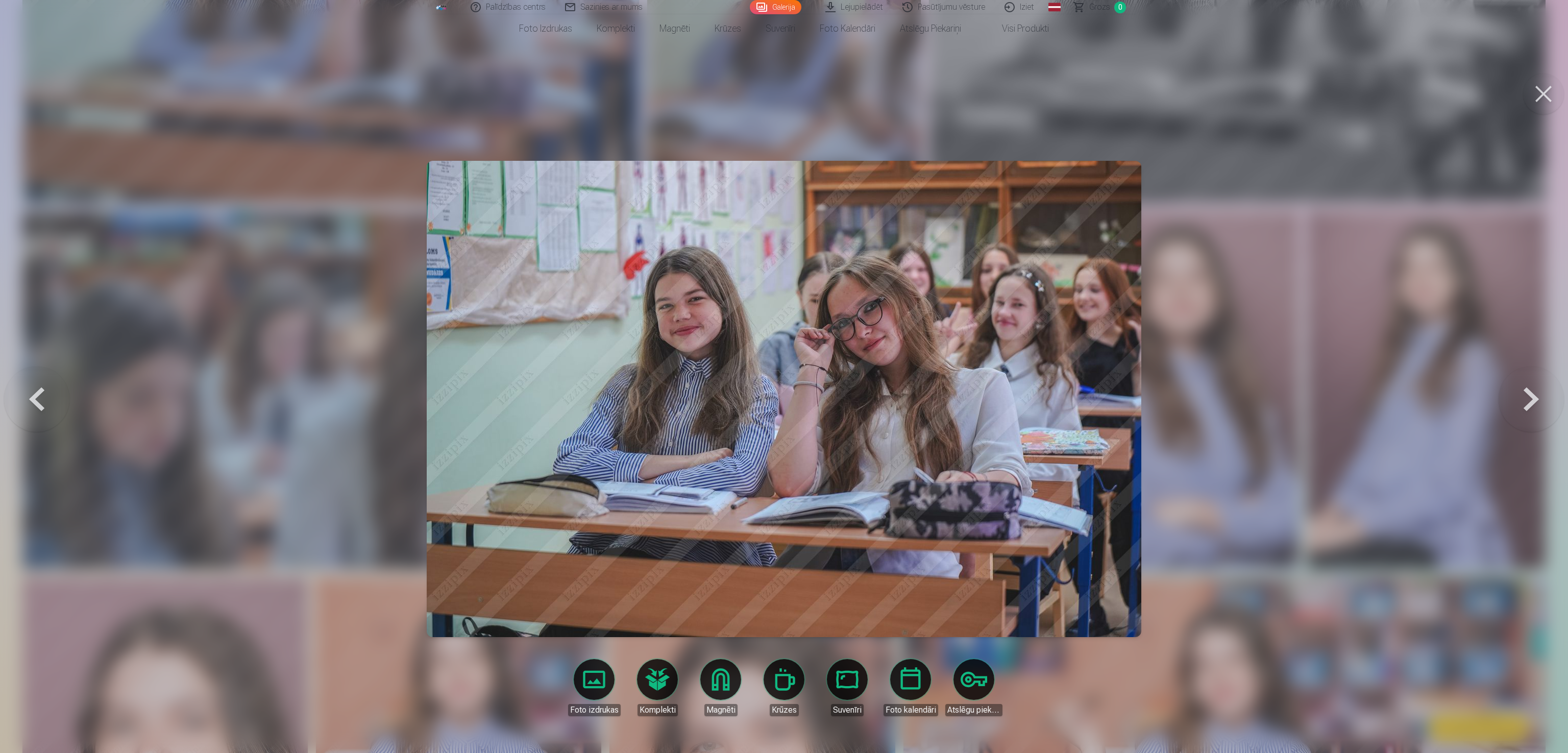 click at bounding box center (784, 399) 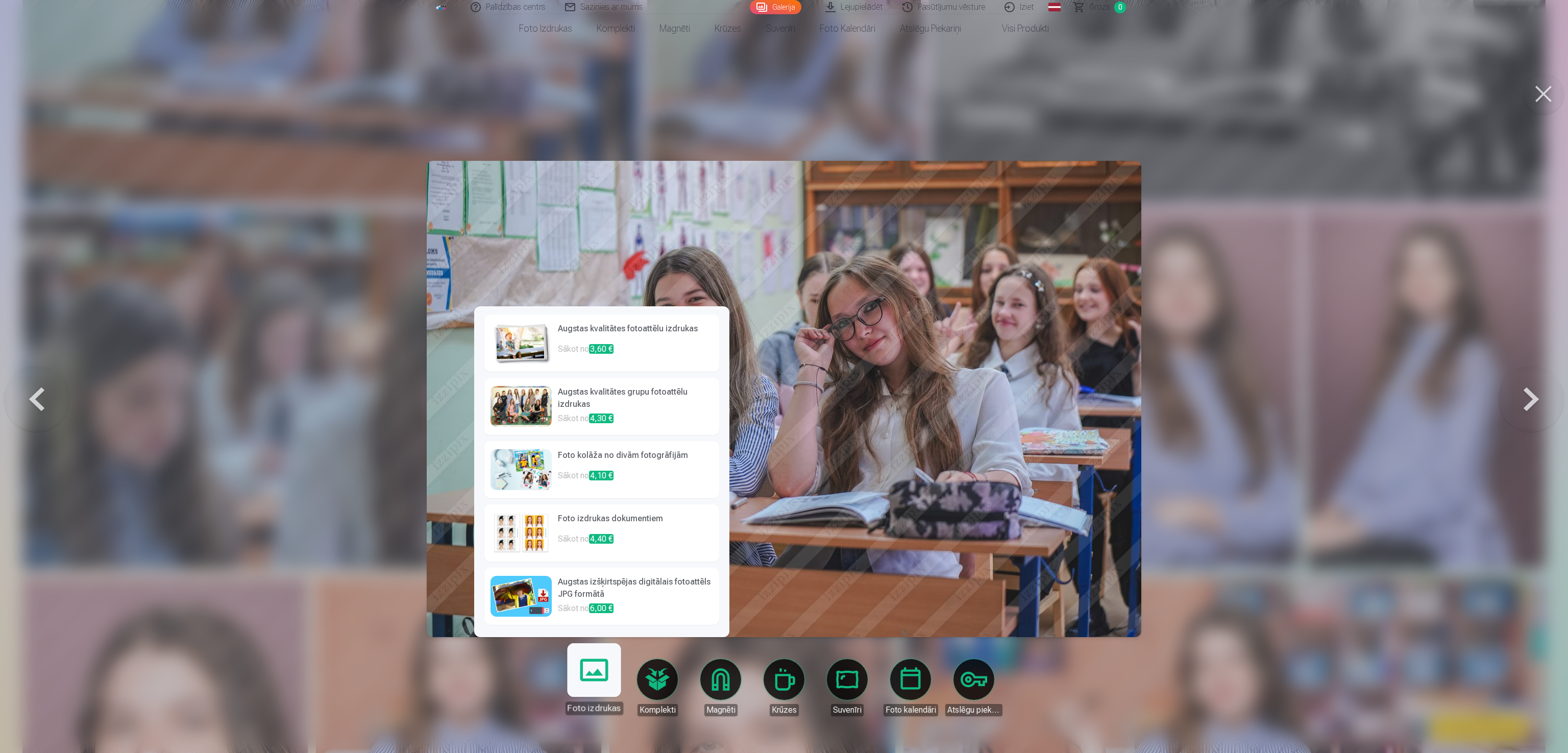 click on "Foto izdrukas" at bounding box center (594, 683) 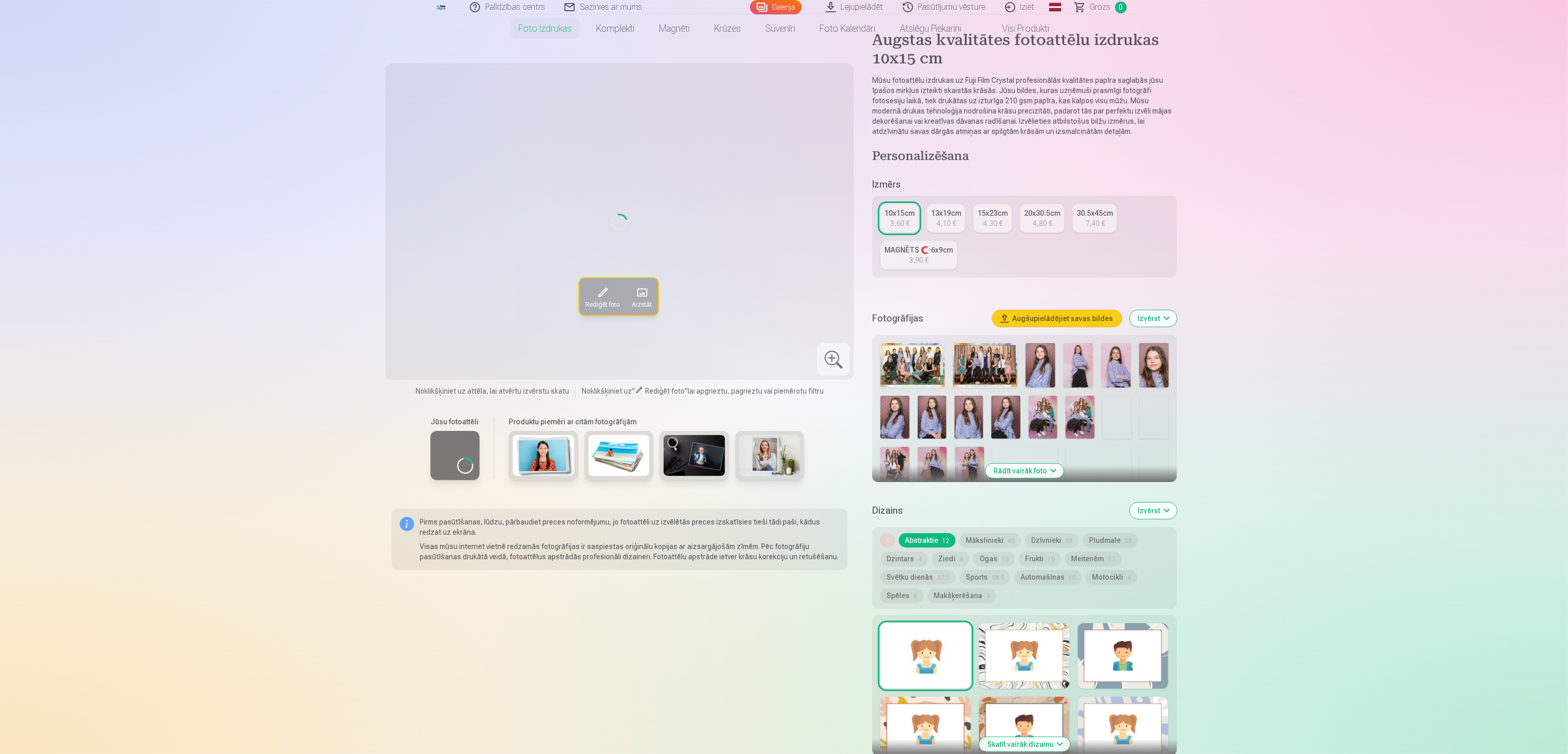 scroll, scrollTop: 102, scrollLeft: 0, axis: vertical 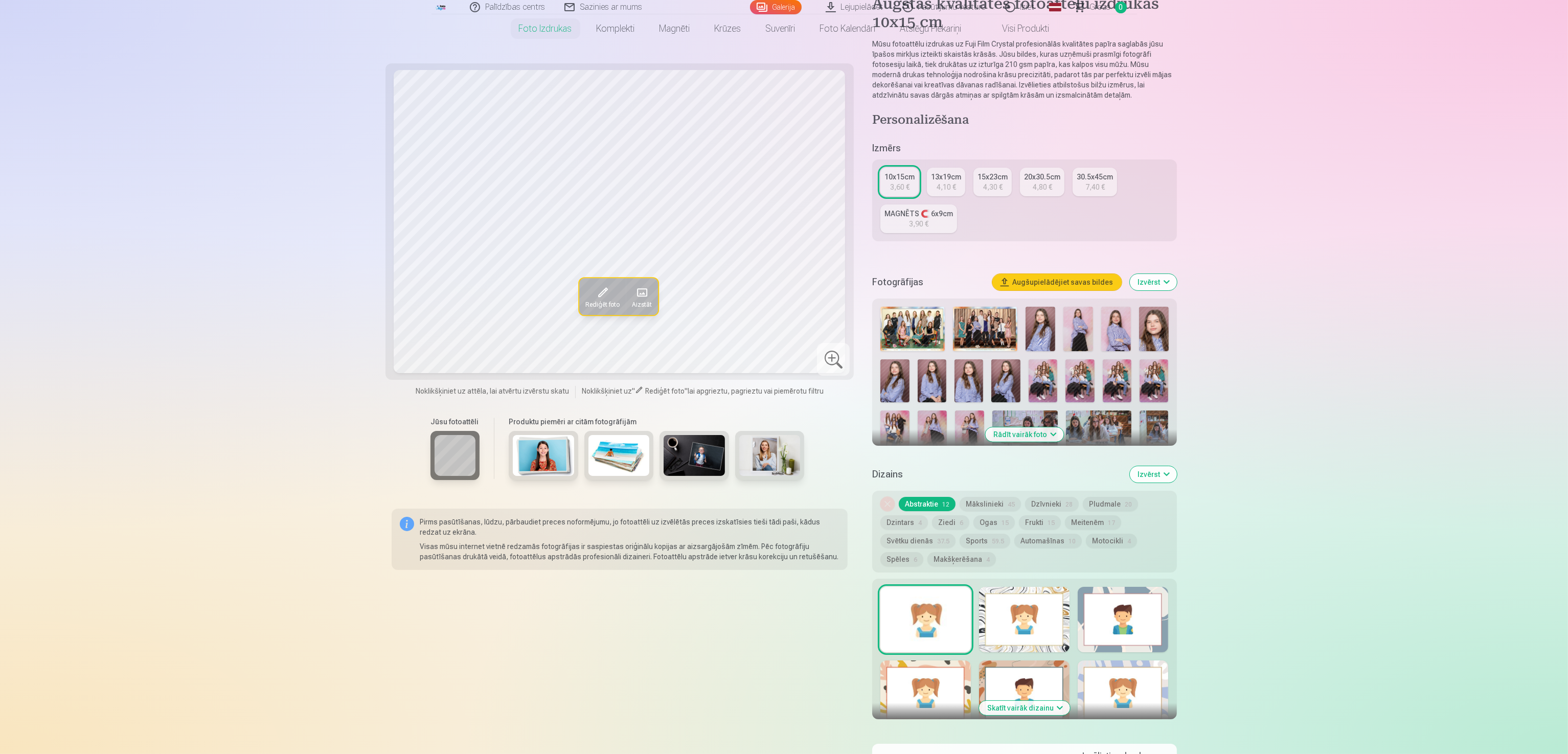 click on "Rādīt vairāk foto" at bounding box center [1024, 435] 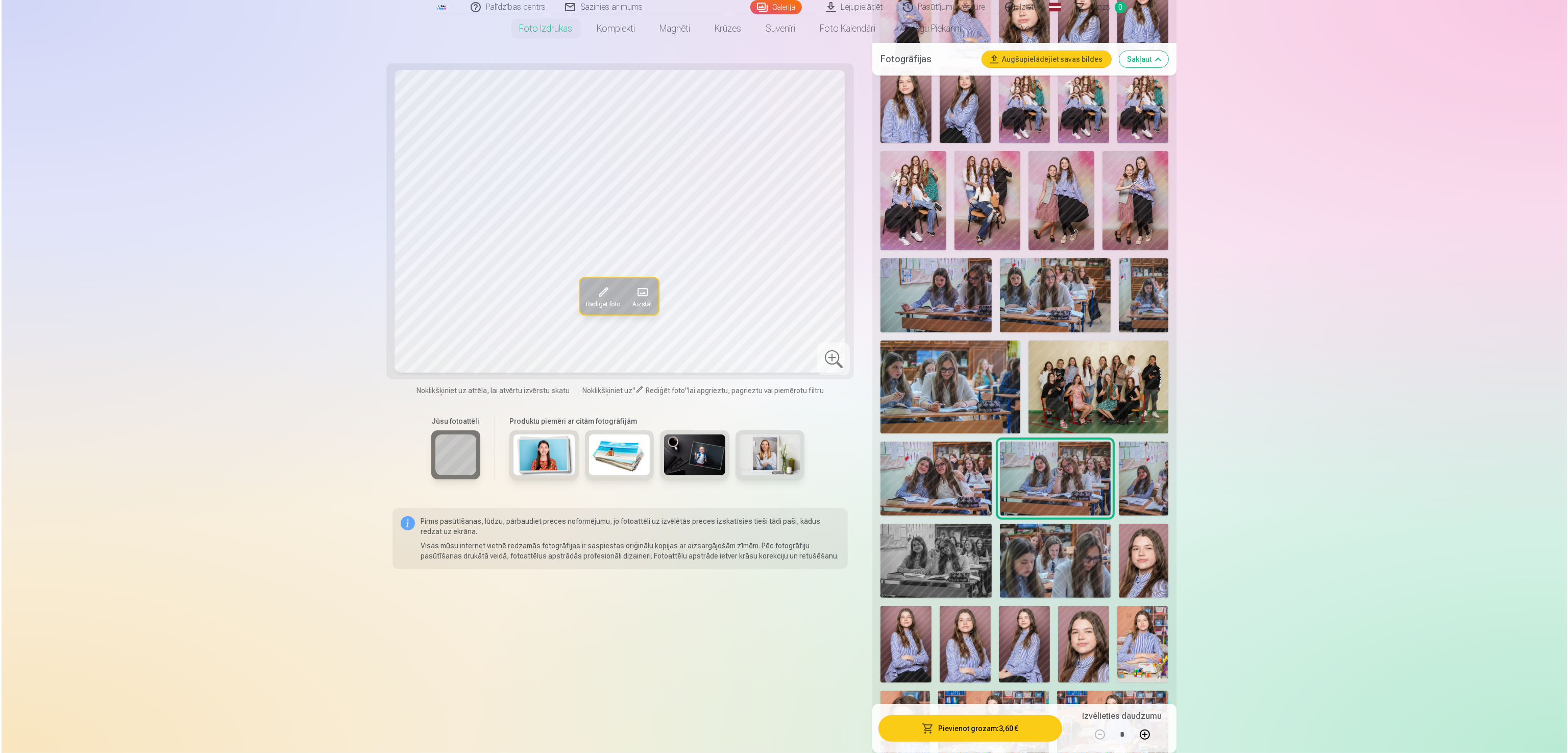 scroll, scrollTop: 919, scrollLeft: 0, axis: vertical 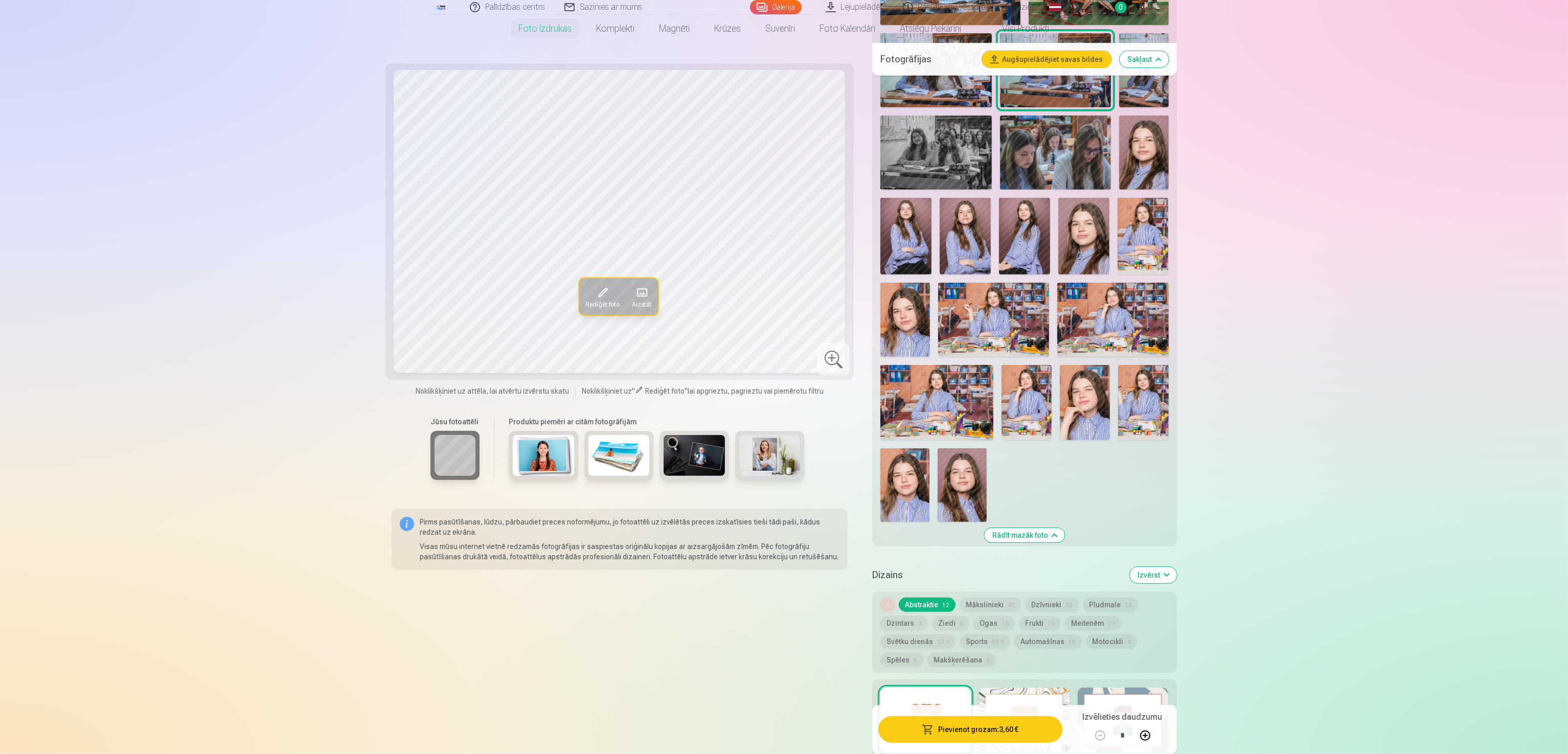 click on "Pievienot grozam :  3,60 €" at bounding box center (970, 729) 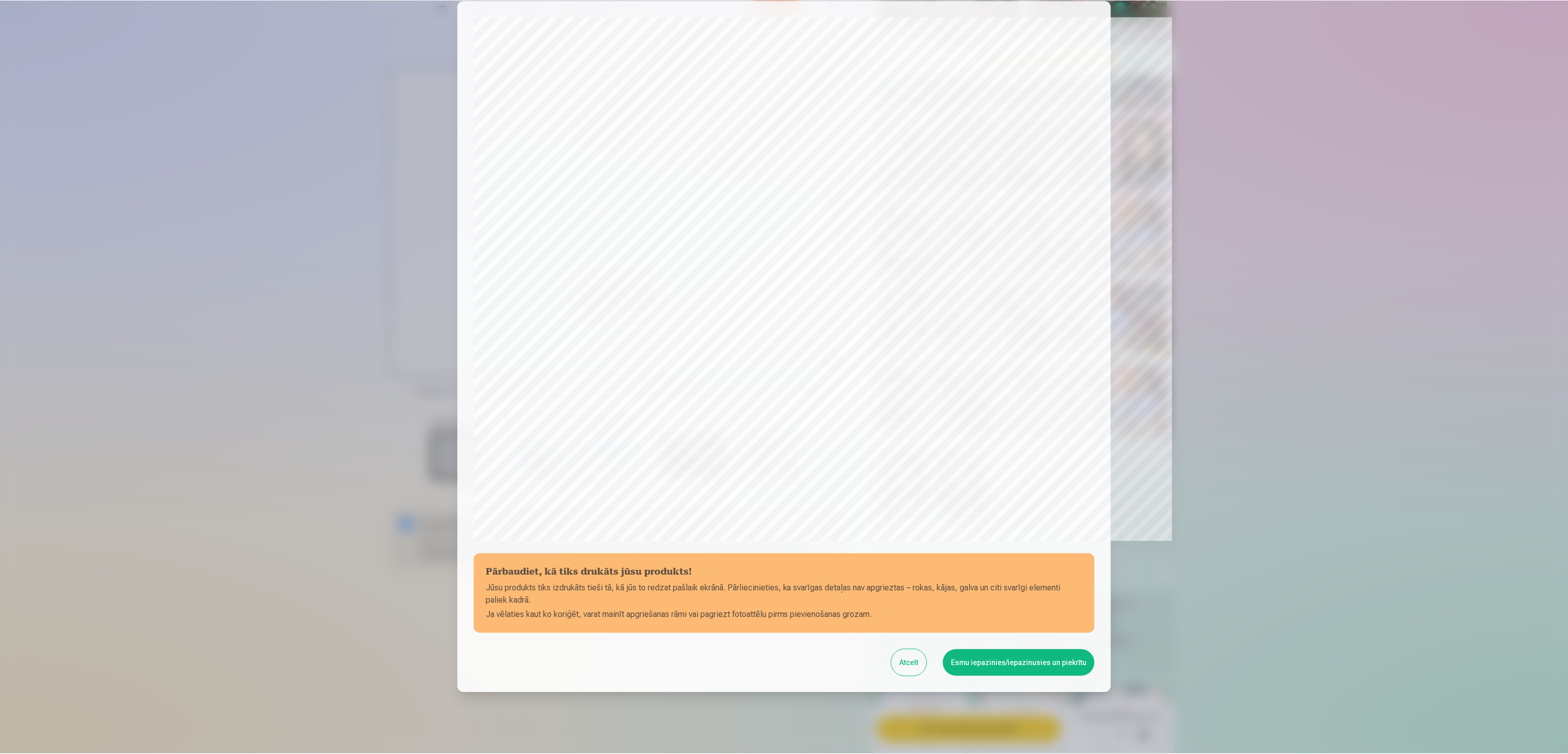 scroll, scrollTop: 0, scrollLeft: 0, axis: both 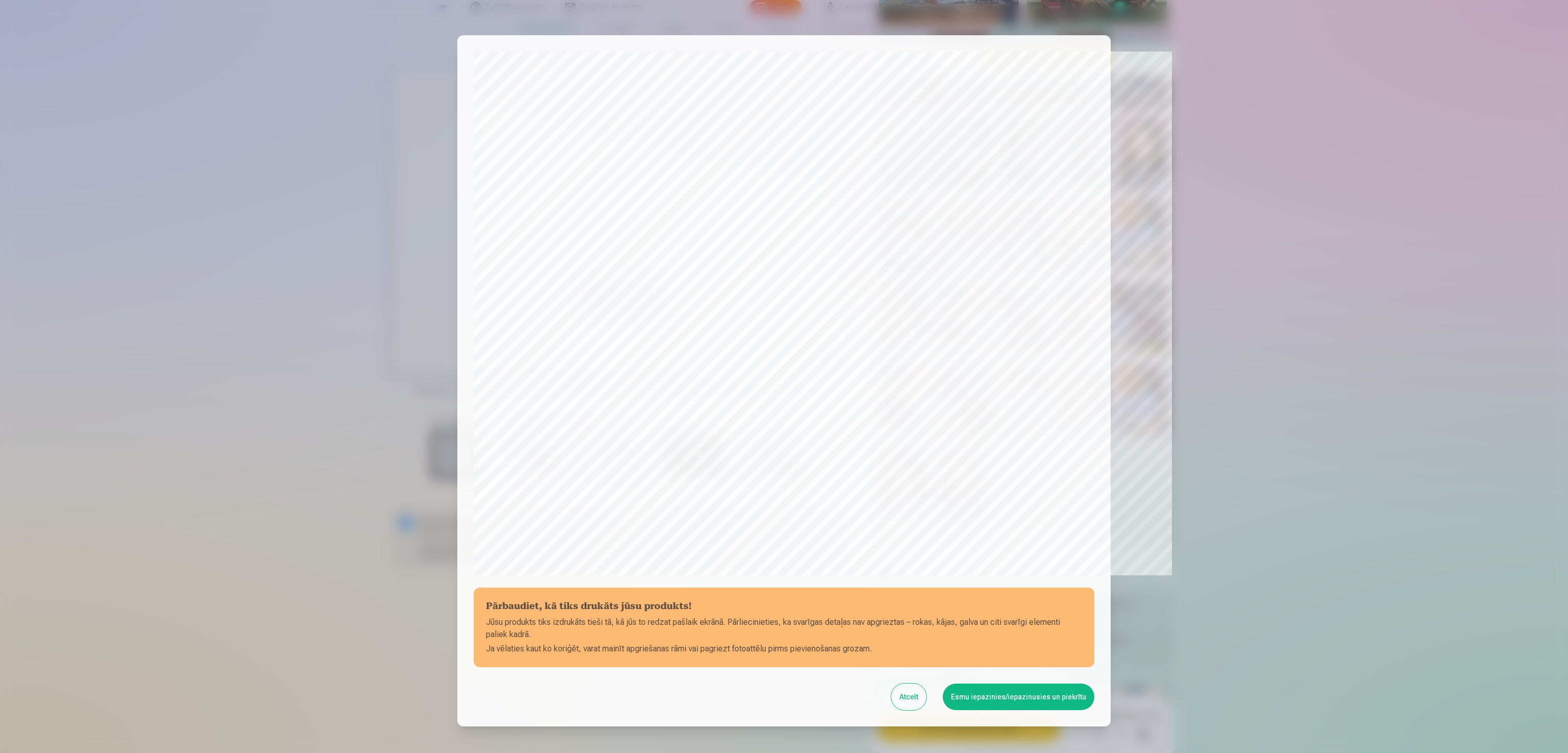 click on "Esmu iepazinies/iepazinusies un piekrītu" at bounding box center [1018, 697] 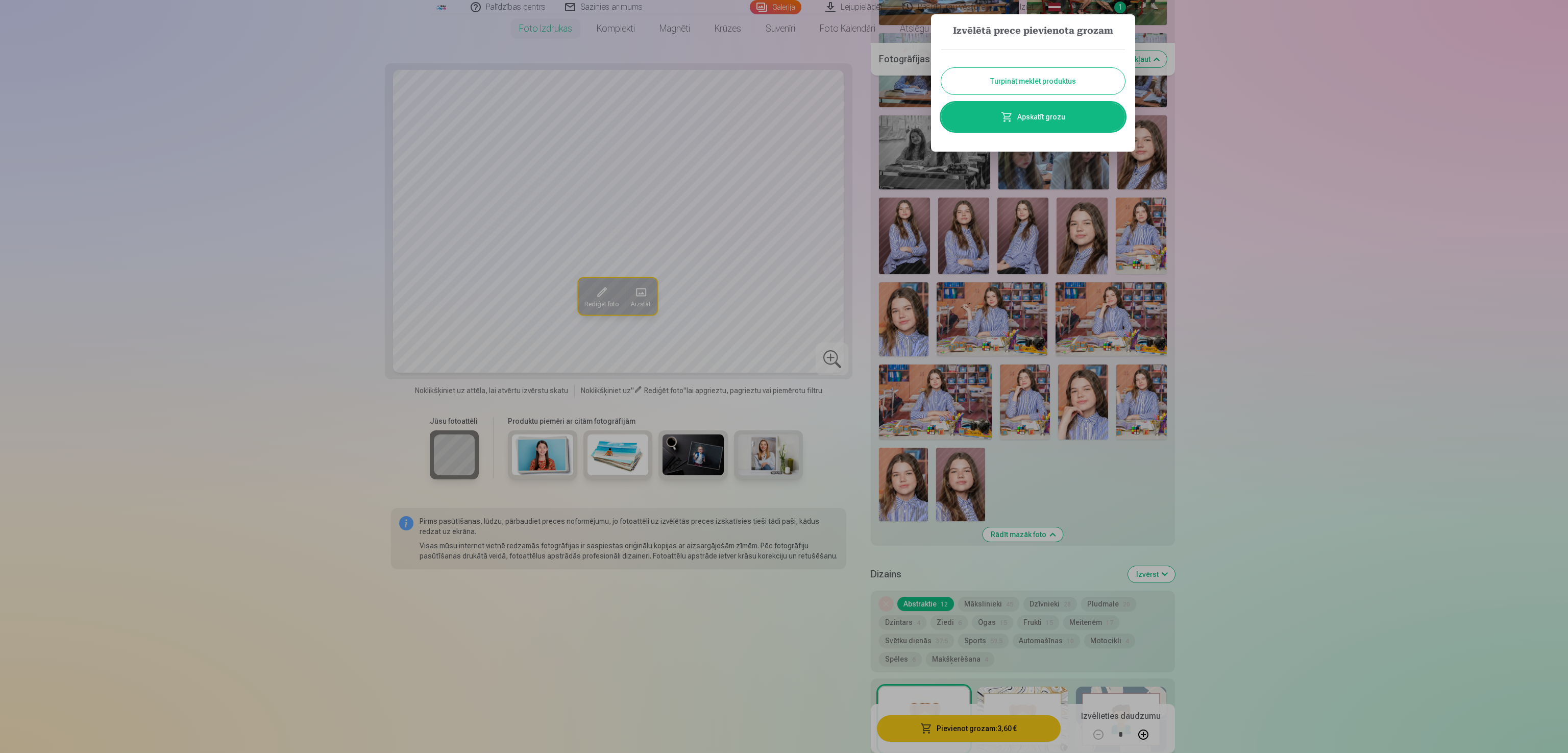 click at bounding box center [784, 376] 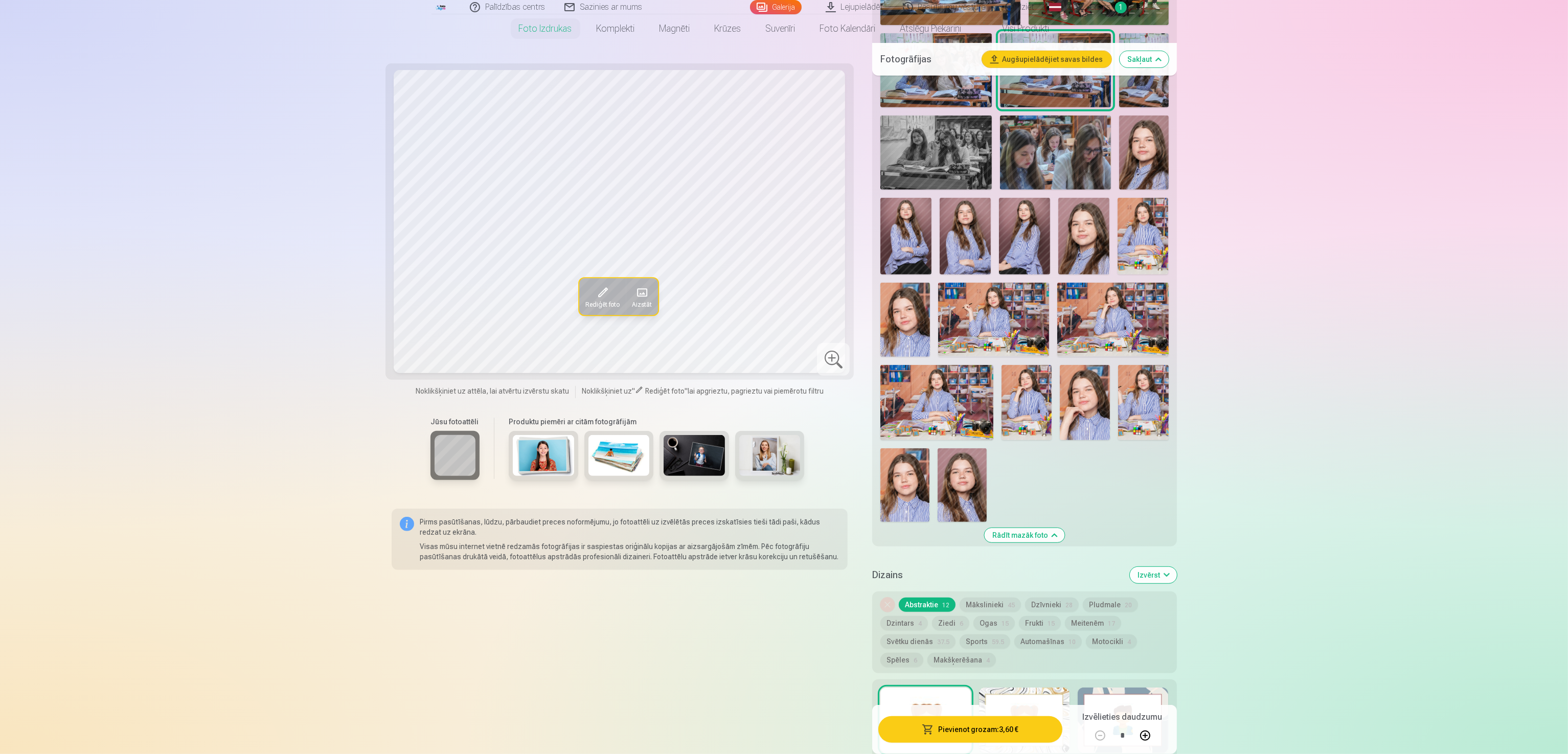 scroll, scrollTop: 0, scrollLeft: 0, axis: both 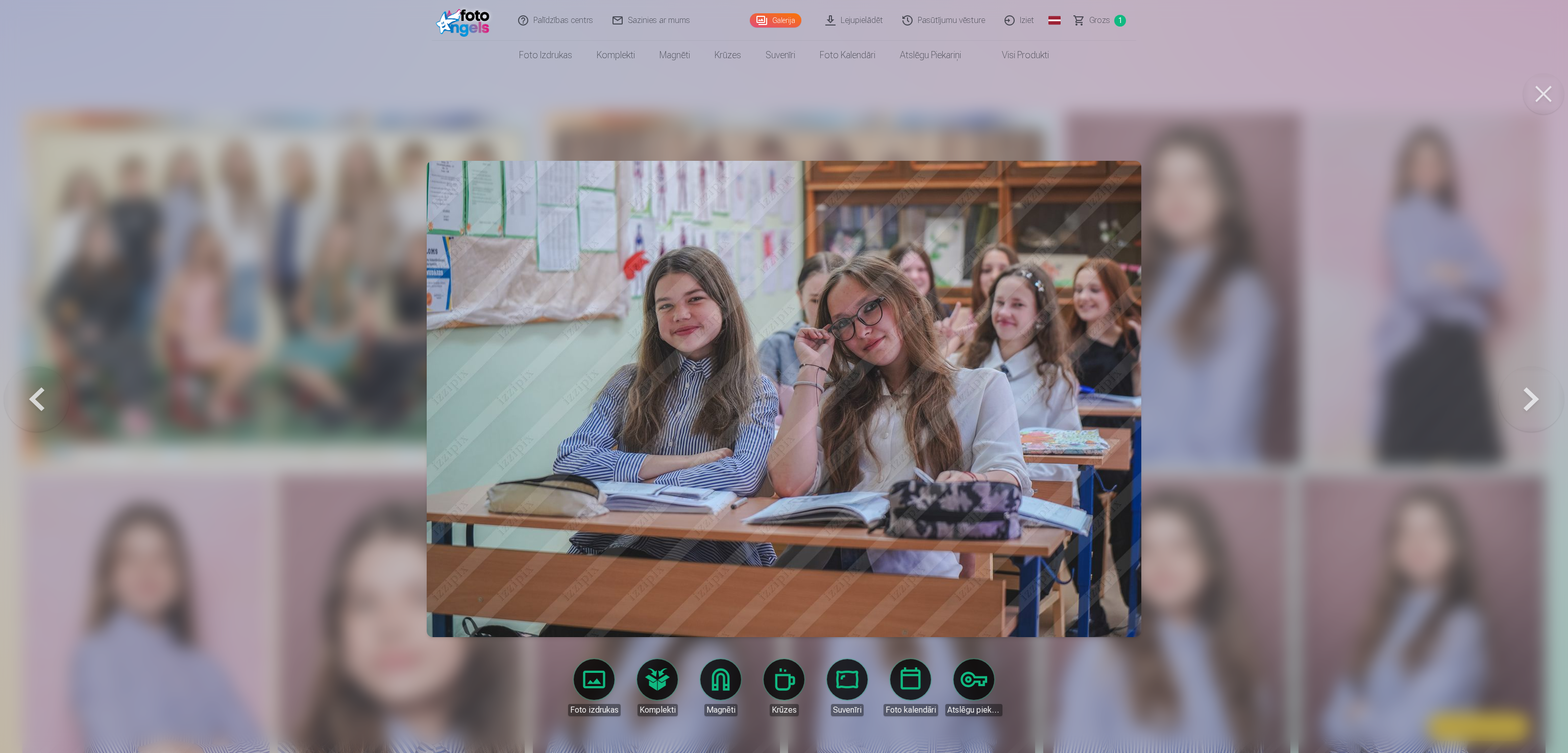 click on "Foto izdrukas Komplekti Magnēti Krūzes Suvenīri Foto kalendāri Atslēgu piekariņi" at bounding box center (784, 1972) 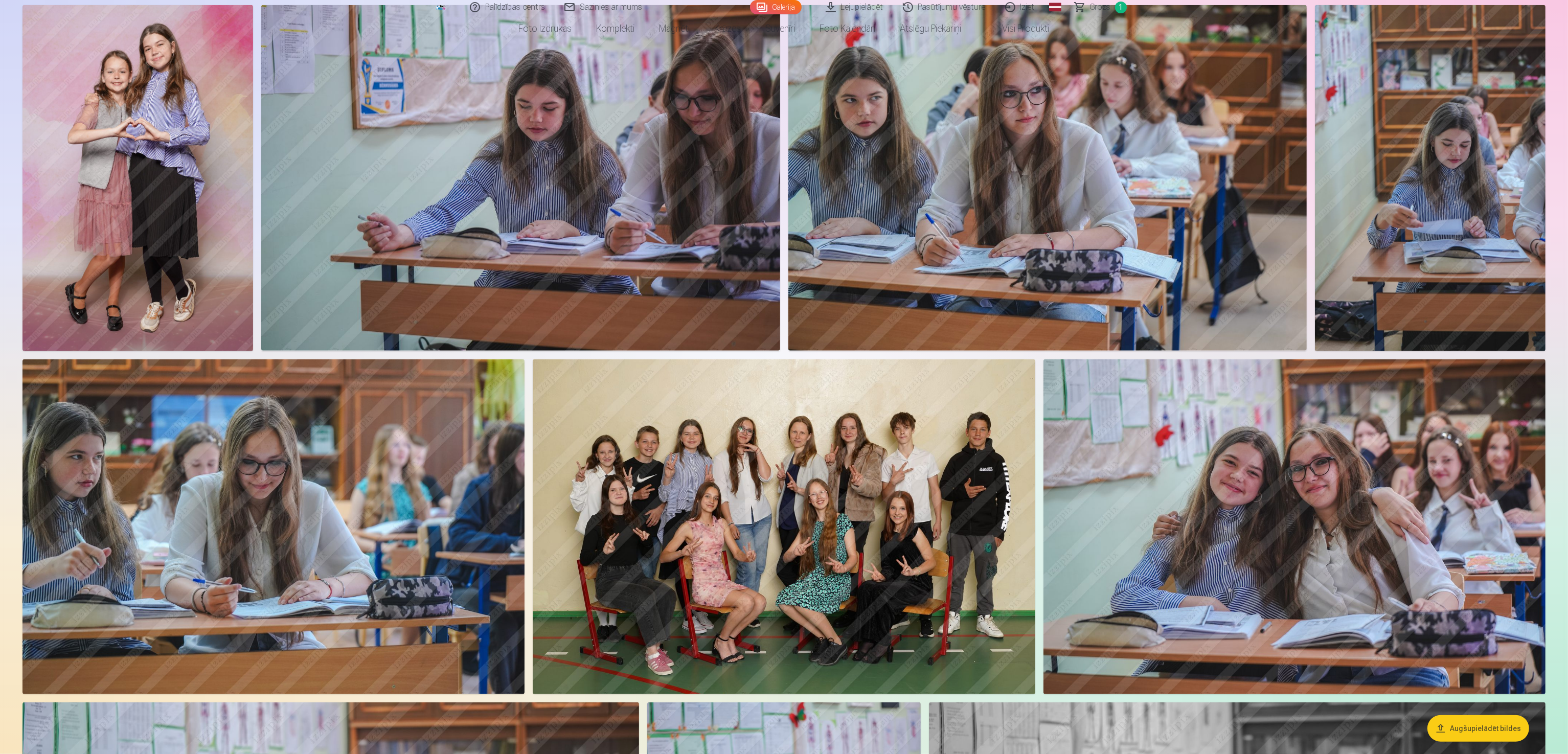 scroll, scrollTop: 1329, scrollLeft: 0, axis: vertical 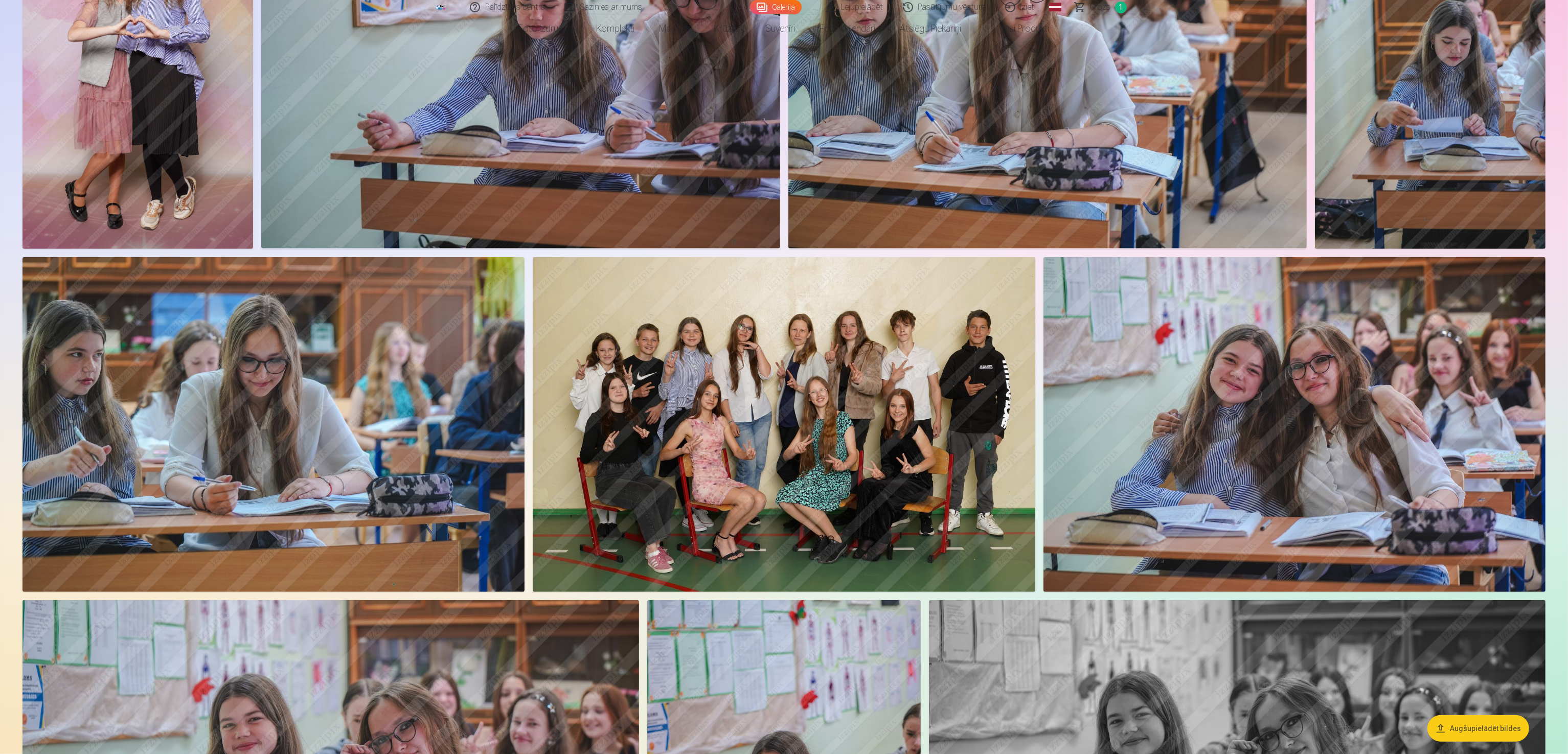 click at bounding box center [1167, -291] 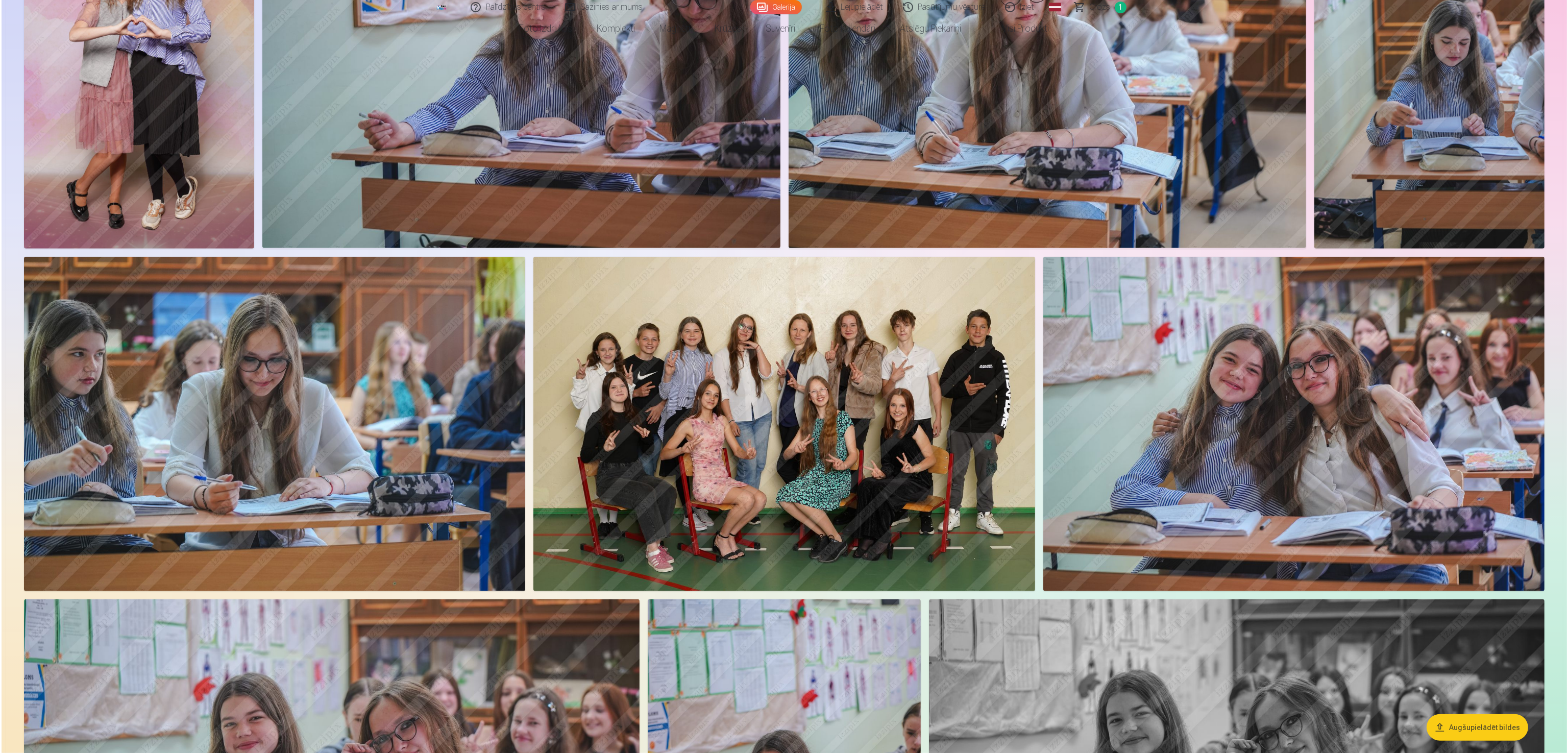 scroll, scrollTop: 875, scrollLeft: 0, axis: vertical 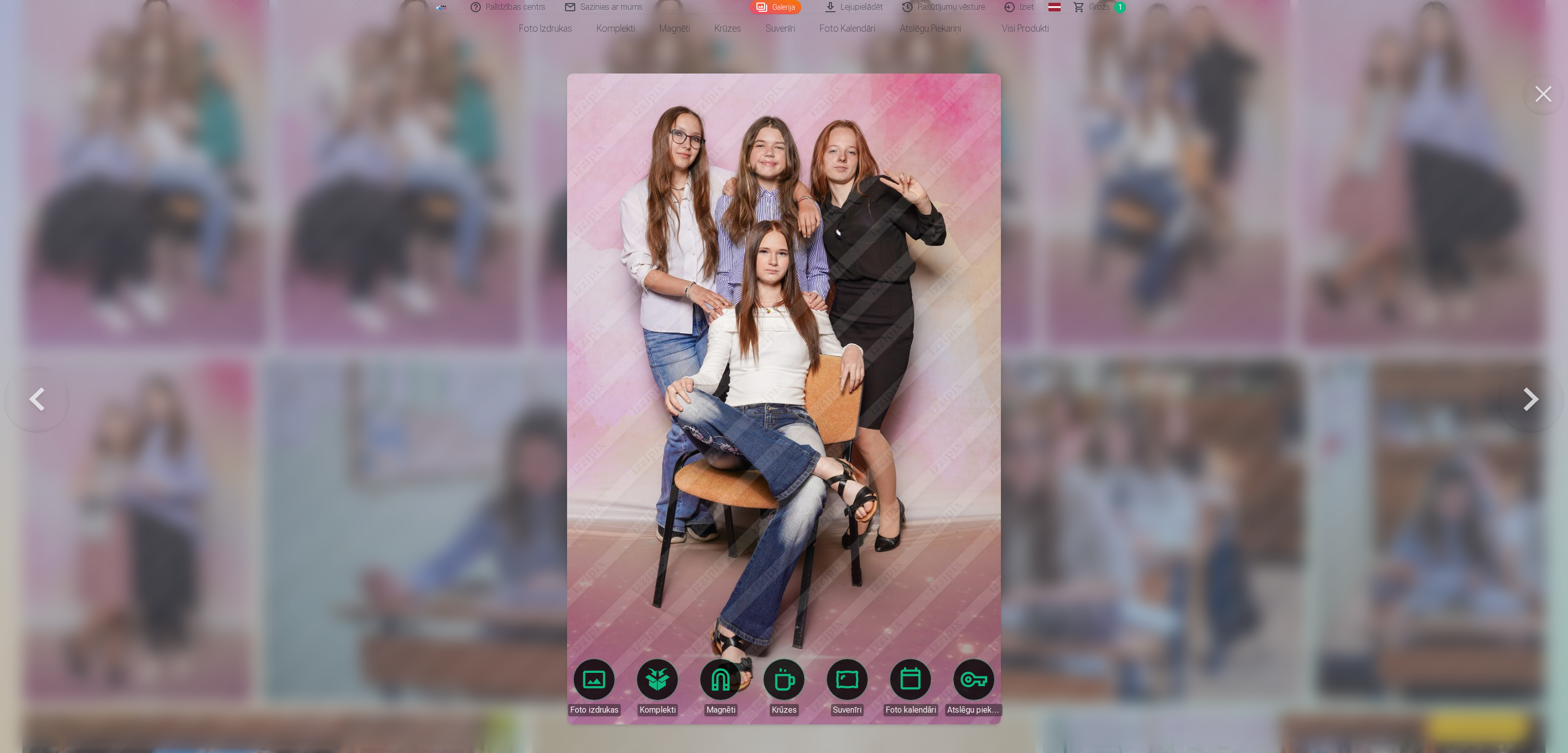 click on "Foto izdrukas" at bounding box center [594, 688] 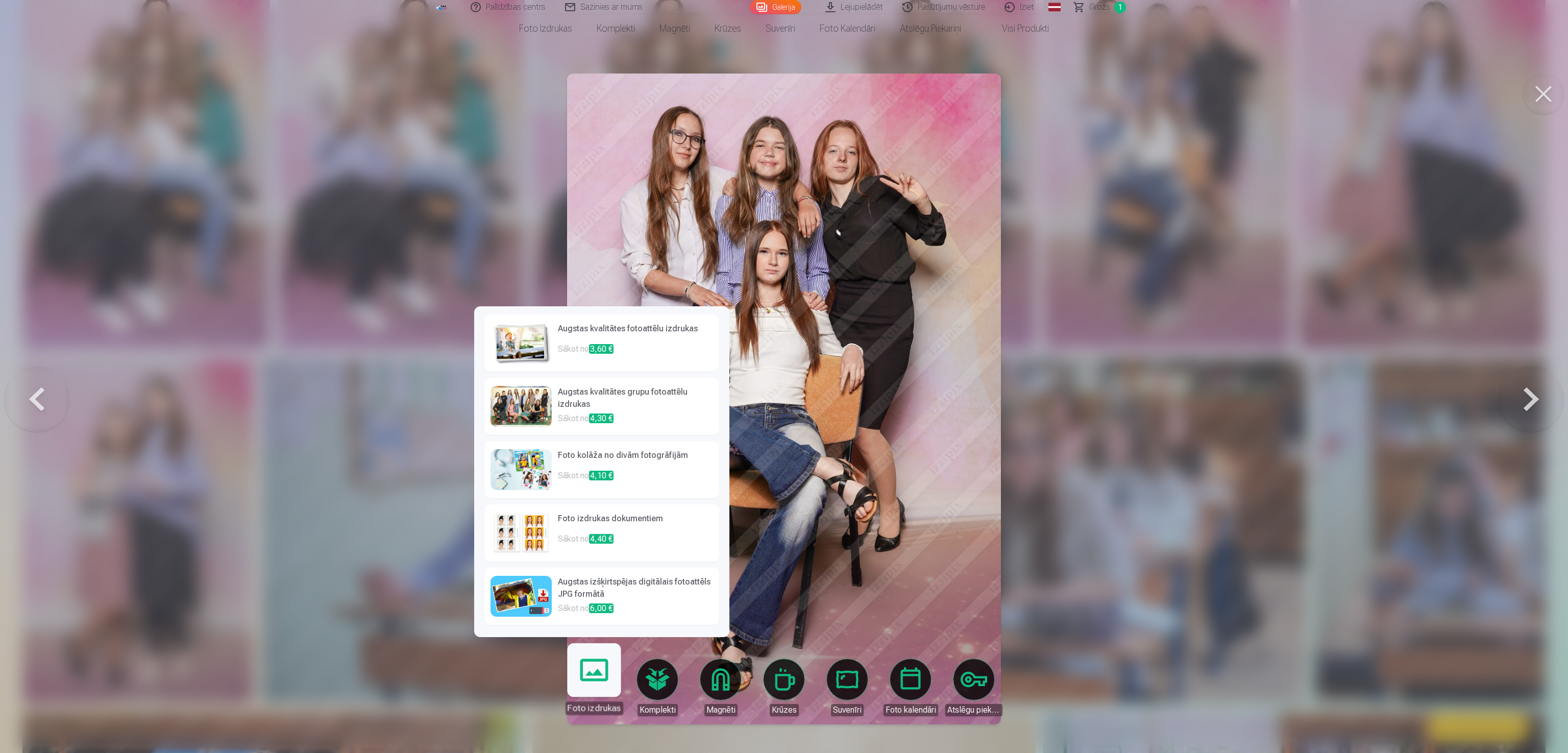 click on "Augstas kvalitātes fotoattēlu izdrukas" at bounding box center (635, 333) 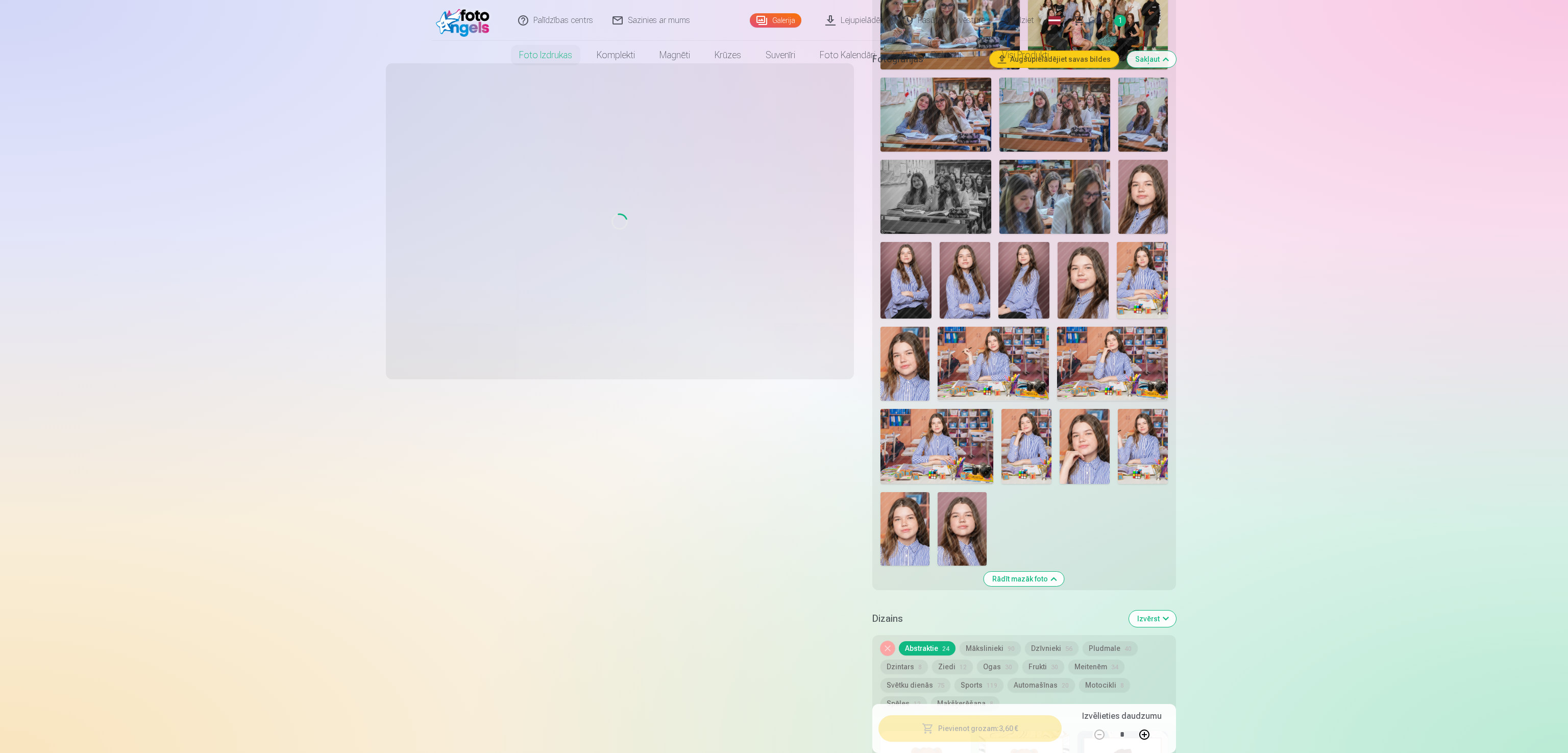 scroll, scrollTop: 0, scrollLeft: 0, axis: both 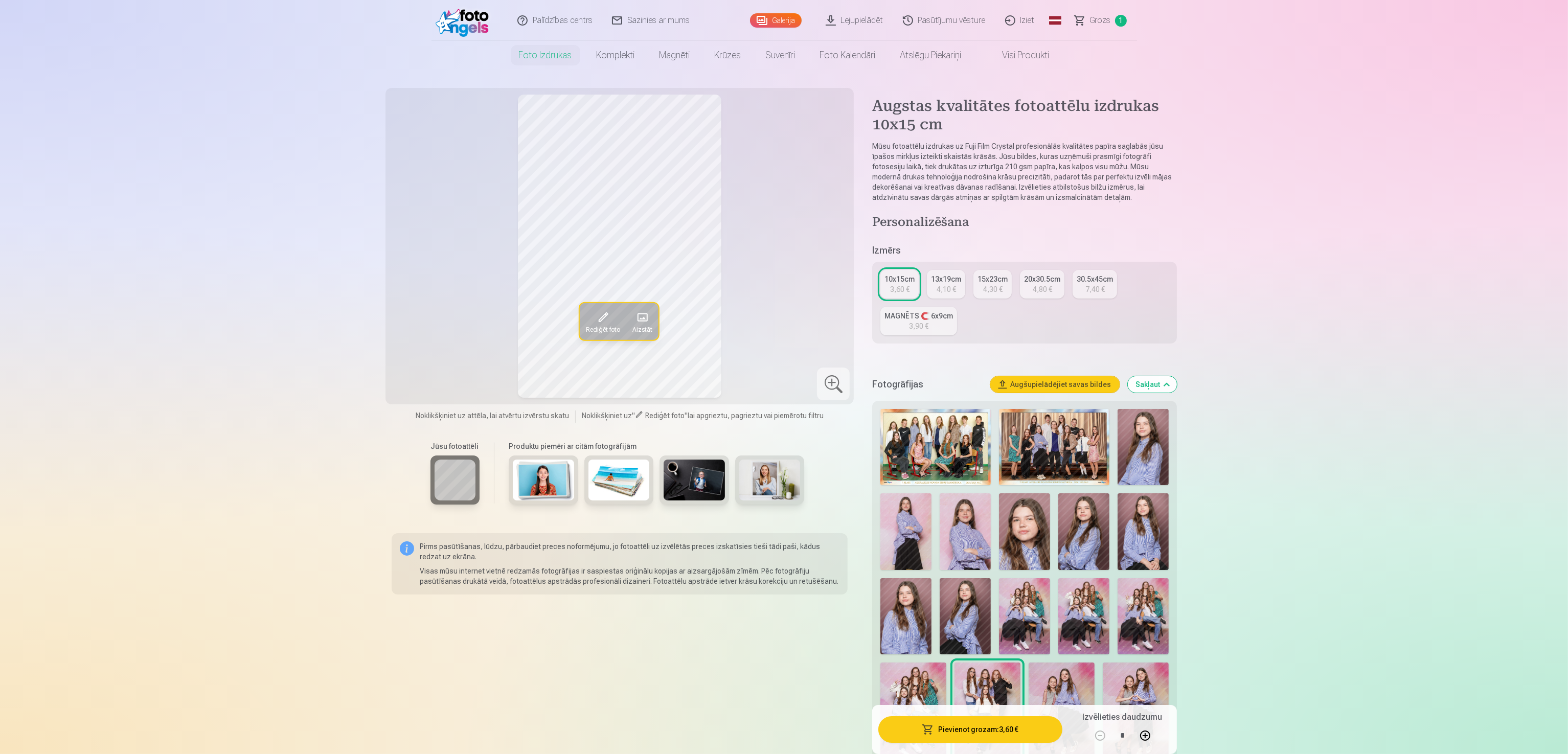 click on "Pievienot grozam :  3,60 €" at bounding box center (970, 729) 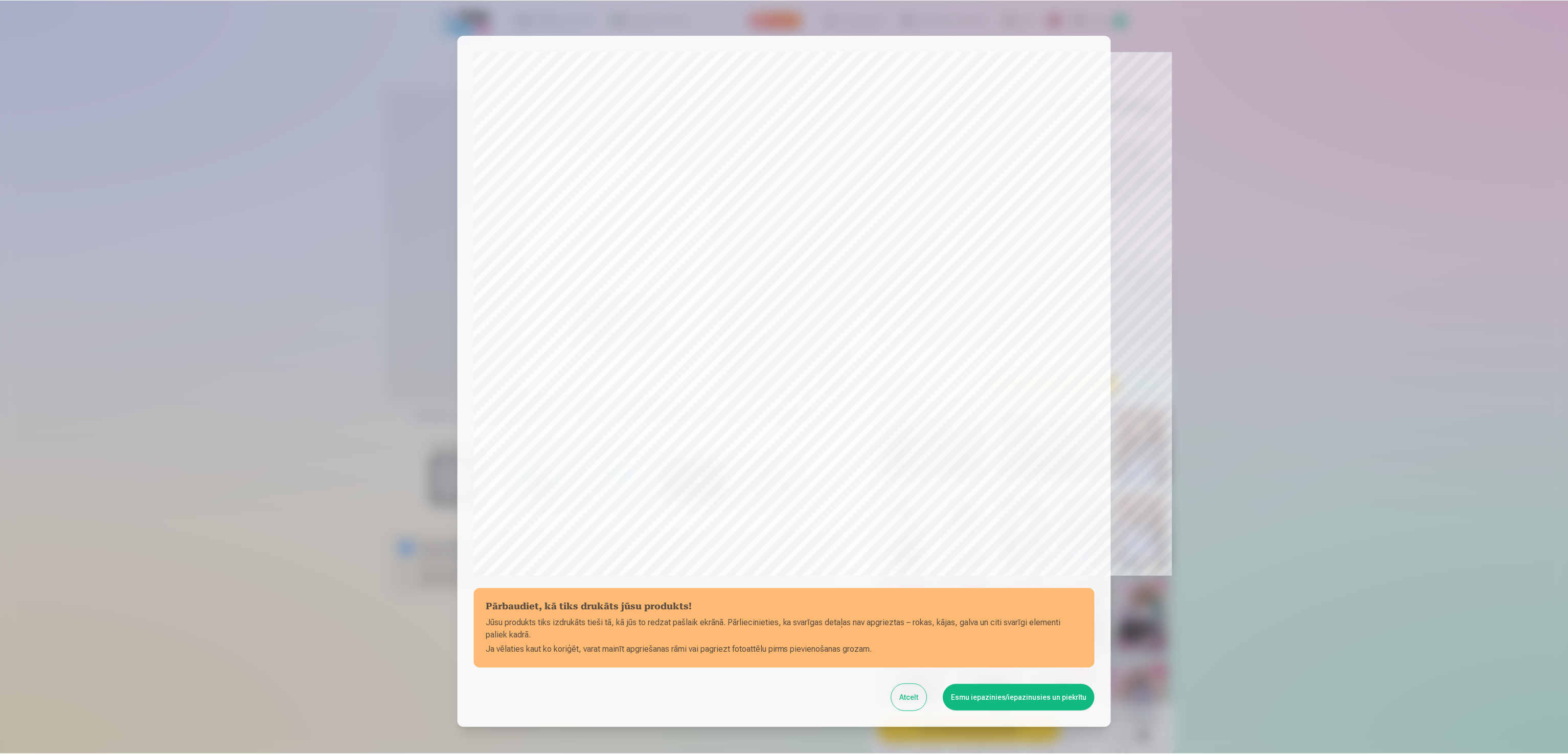 scroll, scrollTop: 78, scrollLeft: 0, axis: vertical 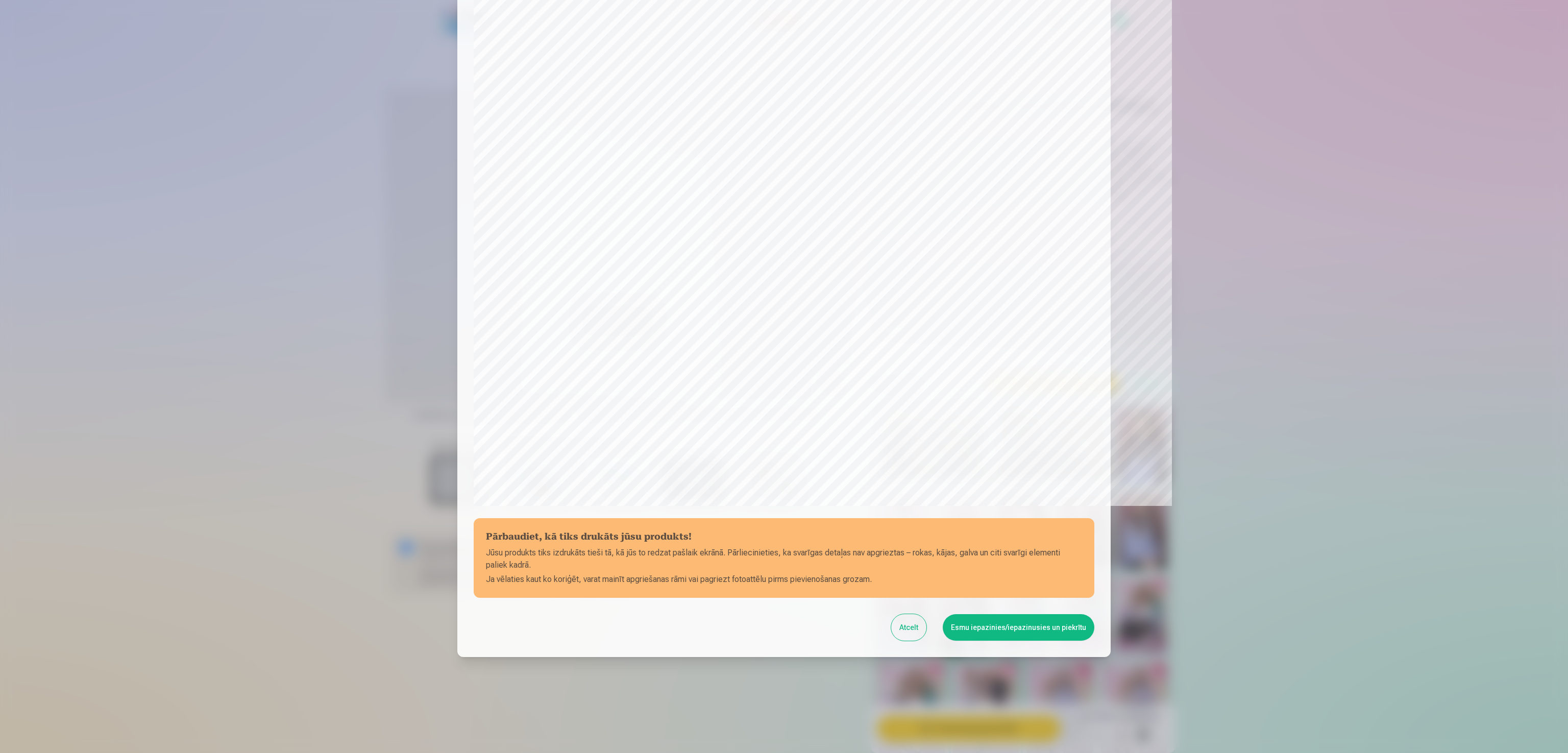 click on "Esmu iepazinies/iepazinusies un piekrītu" at bounding box center [1018, 627] 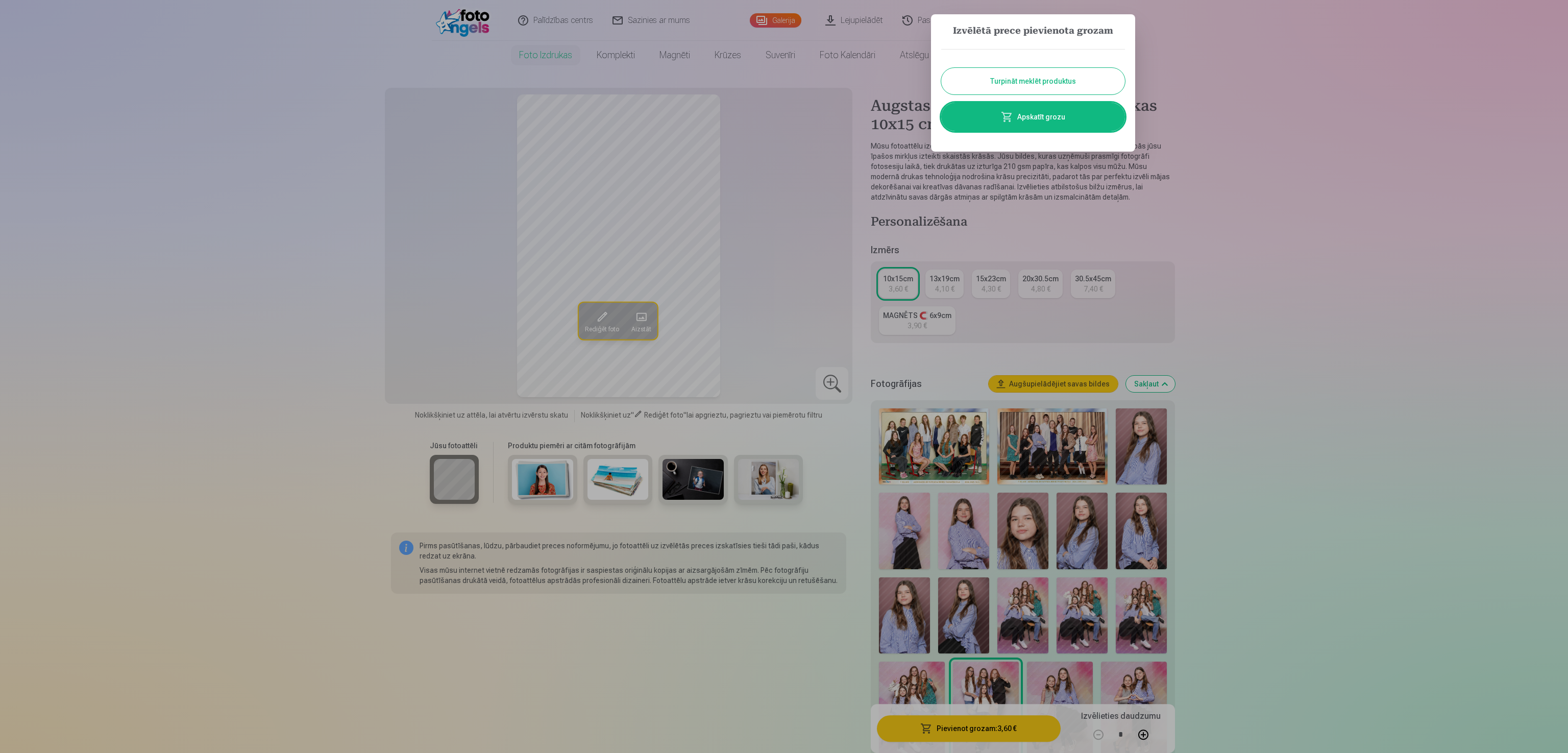 click on "Turpināt meklēt produktus" at bounding box center (1033, 81) 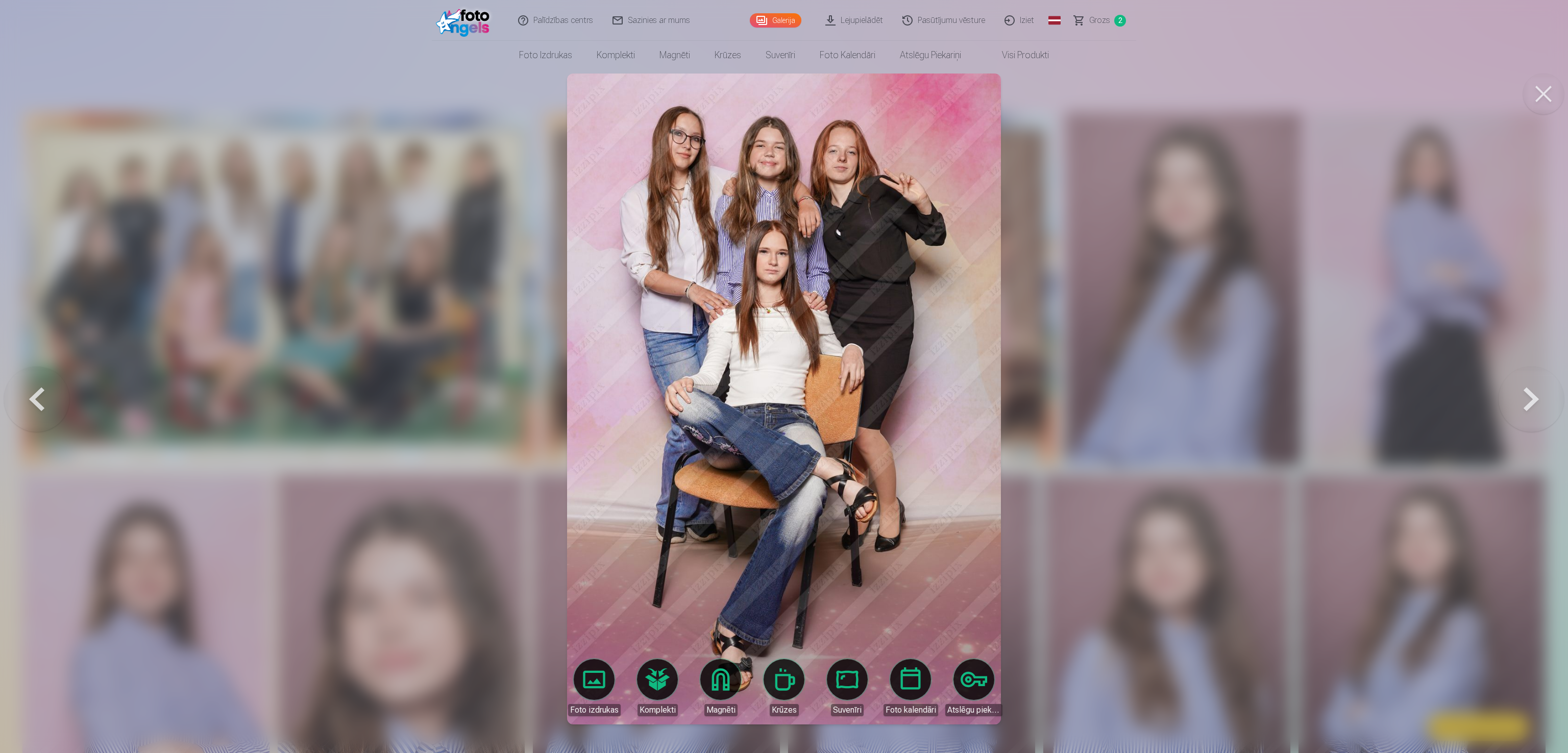 click at bounding box center [784, 376] 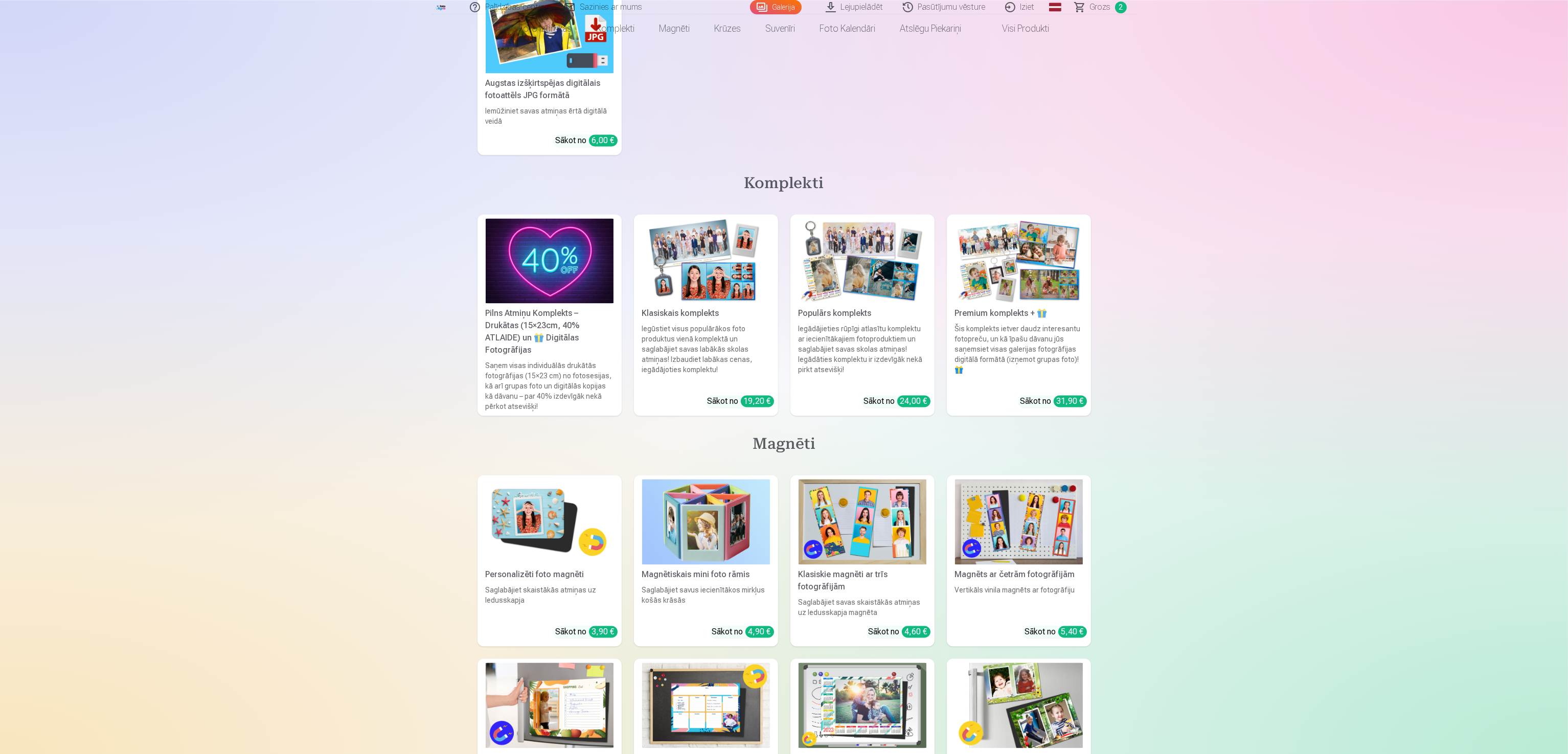 scroll, scrollTop: 4192, scrollLeft: 0, axis: vertical 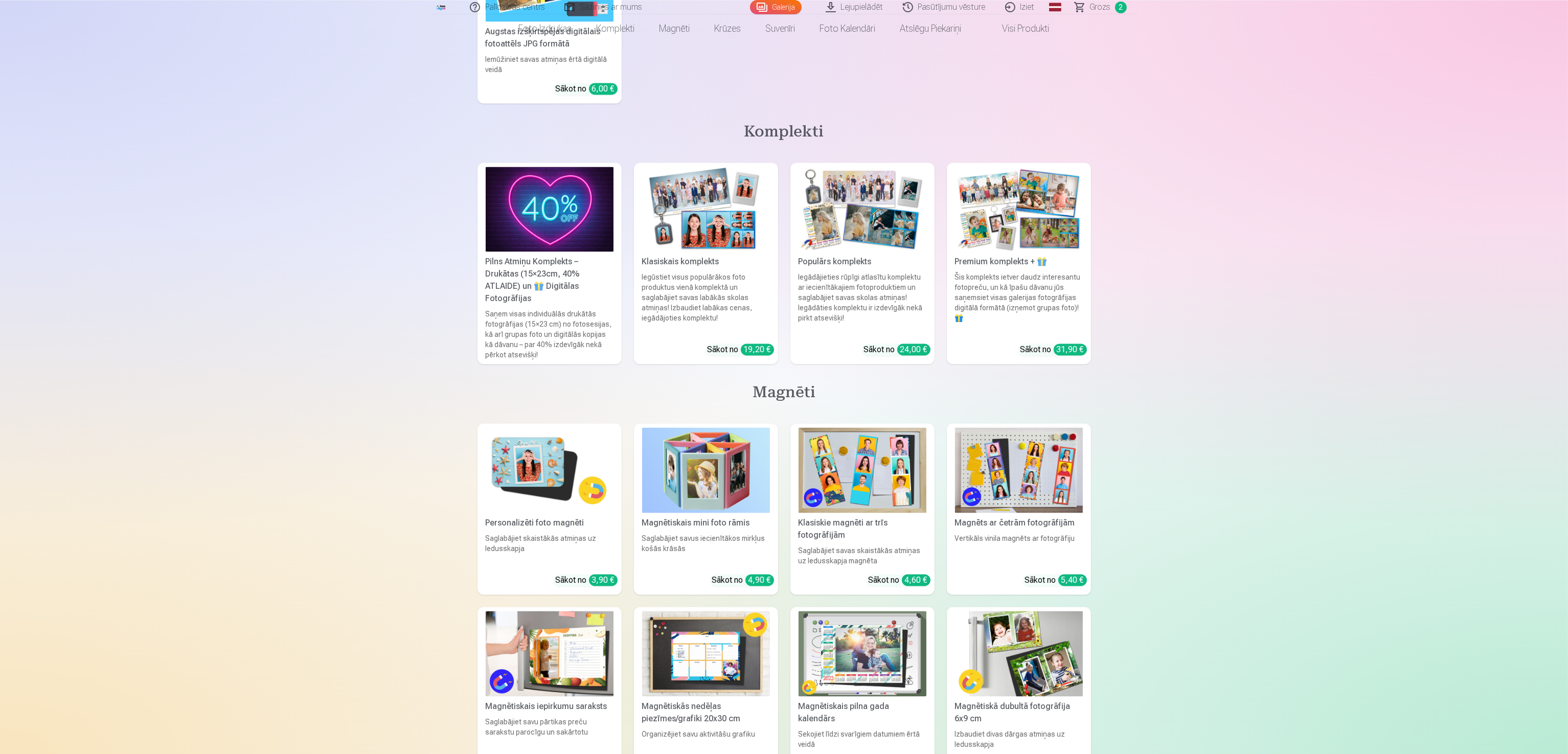 click at bounding box center (753, -1263) 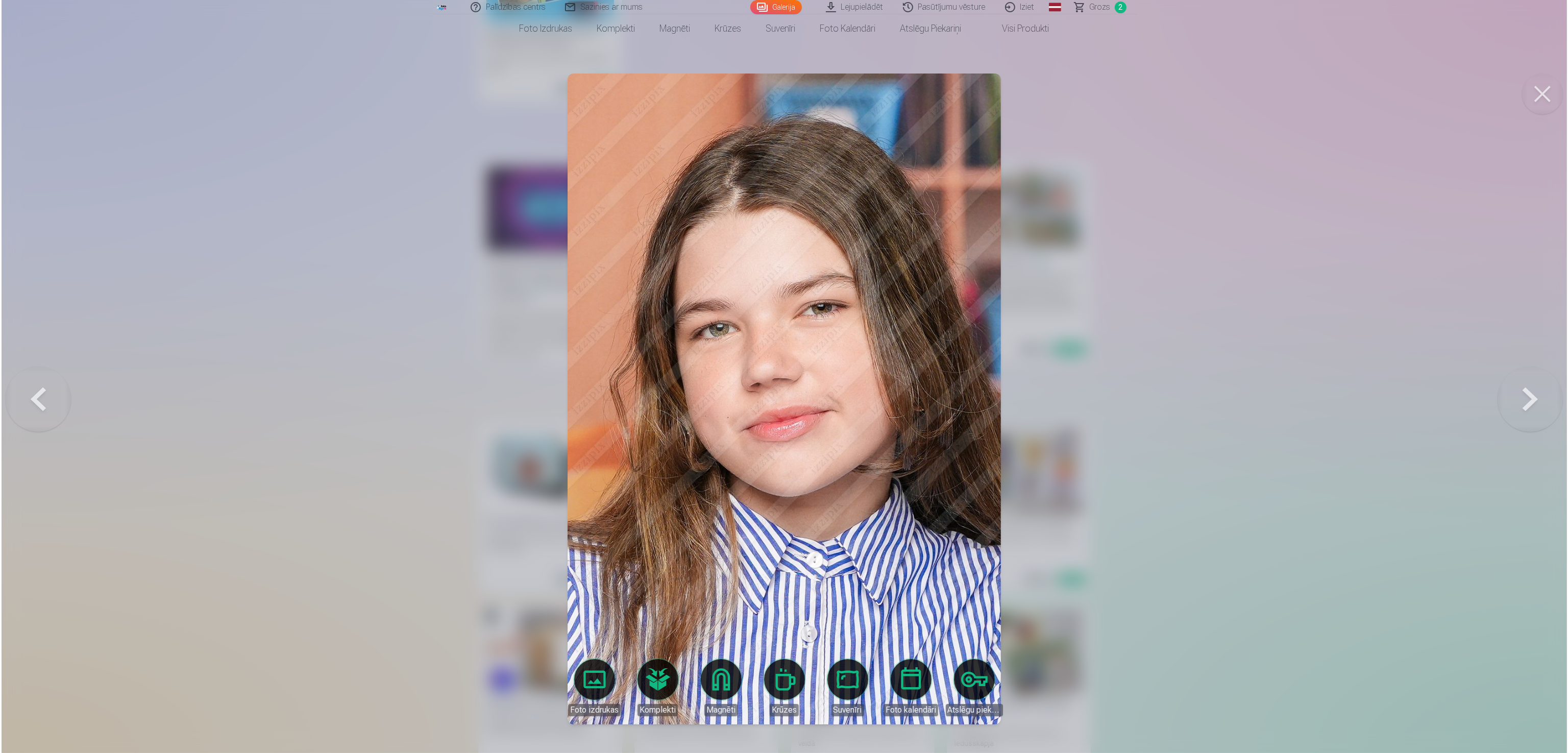 scroll, scrollTop: 3590, scrollLeft: 0, axis: vertical 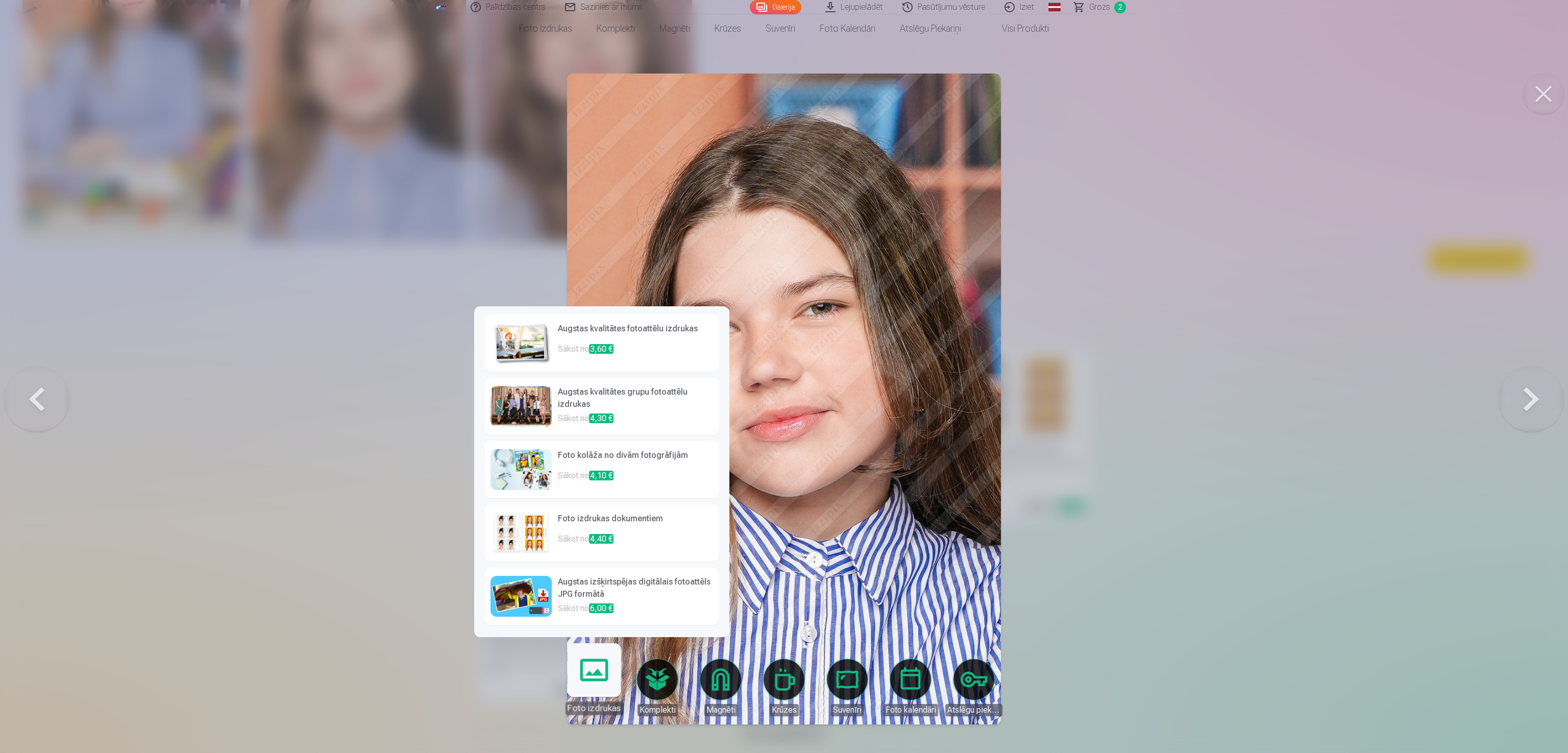 click on "Foto izdrukas" at bounding box center (594, 683) 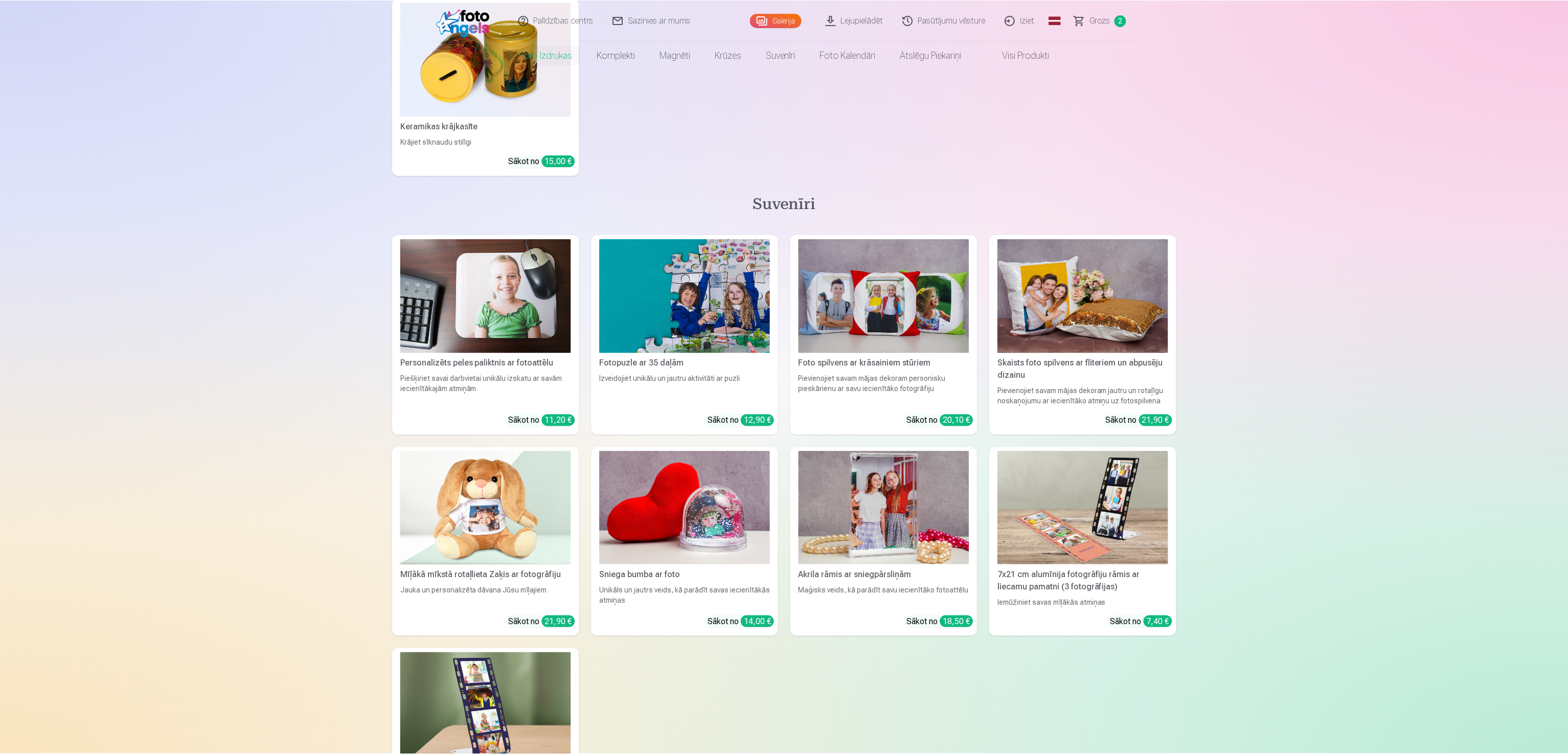 scroll, scrollTop: 0, scrollLeft: 0, axis: both 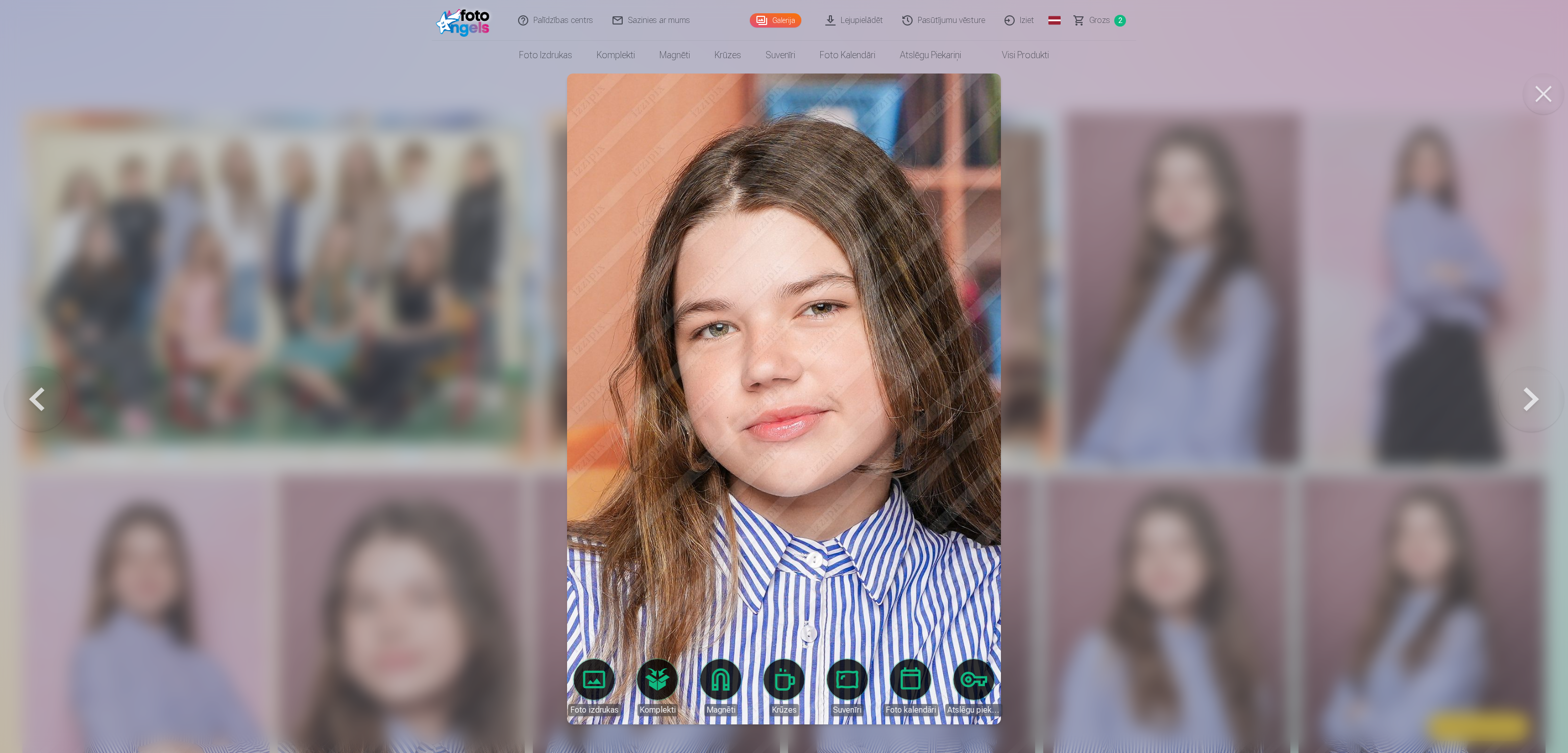 click on "Palīdzības centrs Sazinies ar mums Galerija Lejupielādēt Pasūtījumu vēsture Iziet Global English (en) Latvian (lv) Russian (ru) Lithuanian (lt) Estonian (et) Grozs 2 Foto izdrukas Augstas kvalitātes fotoattēlu izdrukas 210 gsm papīrs, piesātināta krāsa un detalizācija Sākot no  3,60 € Augstas kvalitātes grupu fotoattēlu izdrukas Spilgtas krāsas uz Fuji Film Crystal fotopapīra Sākot no  4,30 € Foto kolāža no divām fotogrāfijām Divi neaizmirstami mirkļi vienā skaistā bildē Sākot no  4,10 € Foto izdrukas dokumentiem Universālas foto izdrukas dokumentiem (6 fotogrāfijas) Sākot no  4,40 € Augstas izšķirtspējas digitālais fotoattēls JPG formātā Iemūžiniet savas atmiņas ērtā digitālā veidā Sākot no  6,00 € See all products Komplekti Pilns Atmiņu Komplekts – Drukātas (15×23cm, 40% ATLAIDE) un 🎁 Digitālas Fotogrāfijas   Klasiskais komplekts Sākot no  19,20 € Populārs komplekts Sākot no  24,00 € Premium komplekts + 🎁  Sākot no" at bounding box center (784, 376) 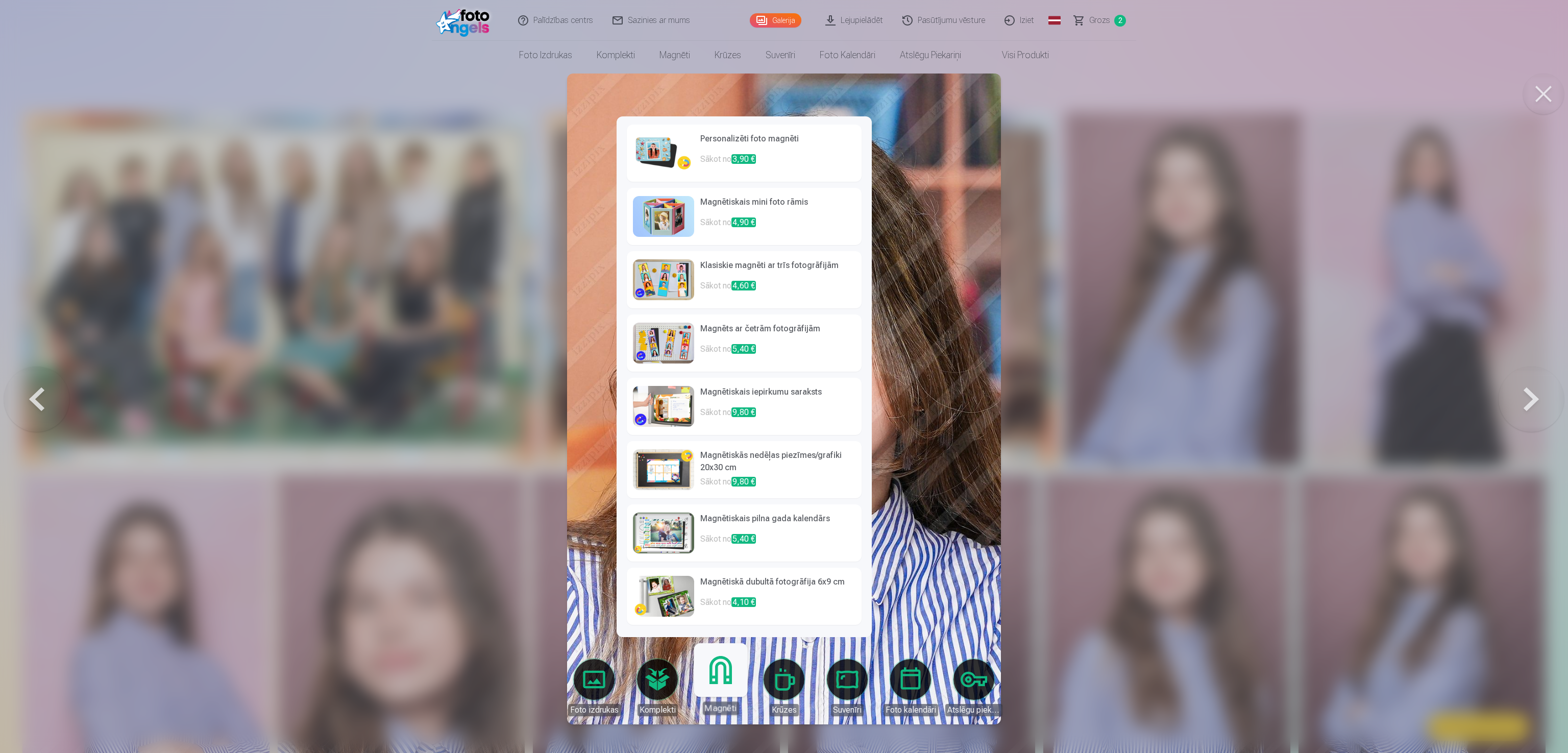 click on "Personalizēti foto magnēti" at bounding box center (778, 143) 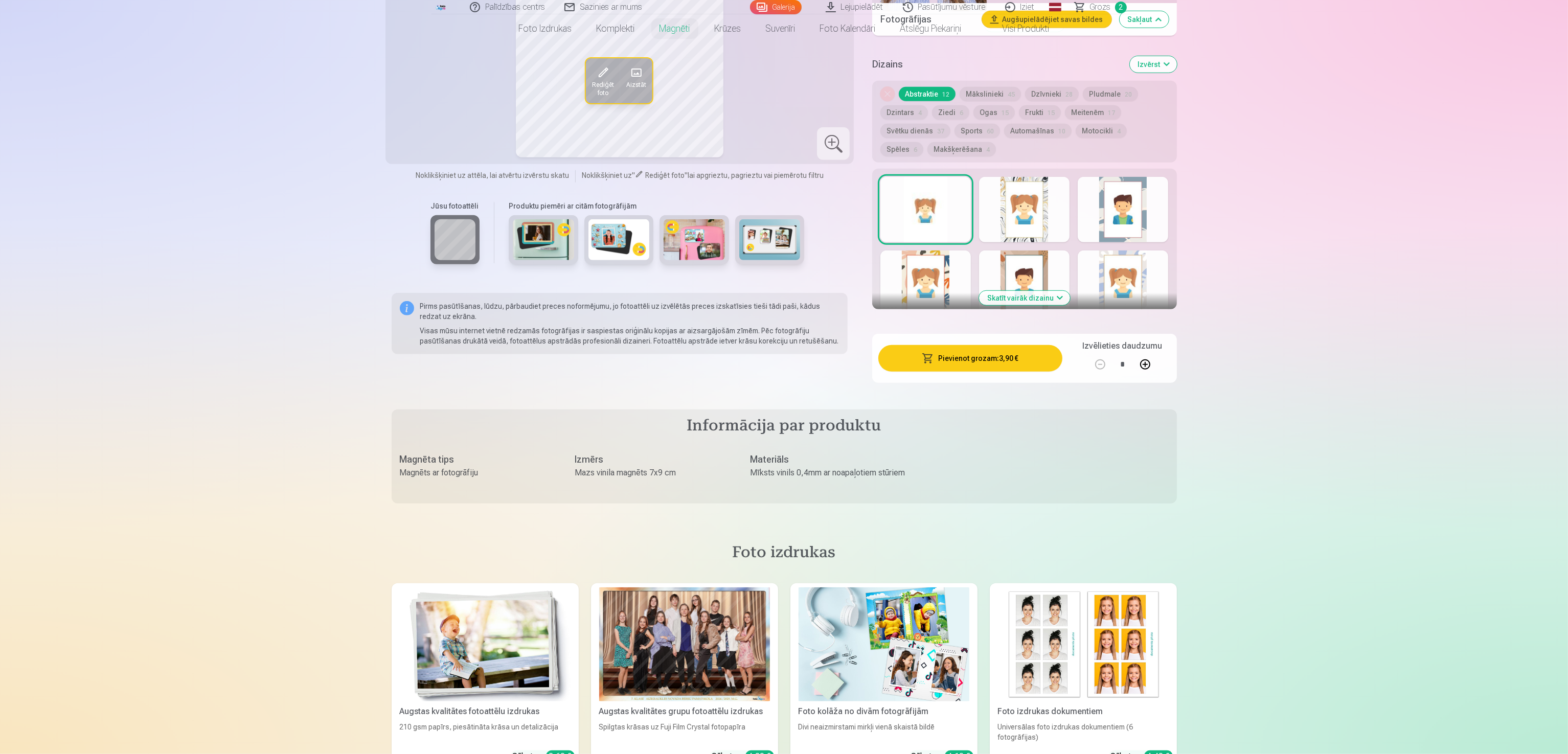 scroll, scrollTop: 1431, scrollLeft: 0, axis: vertical 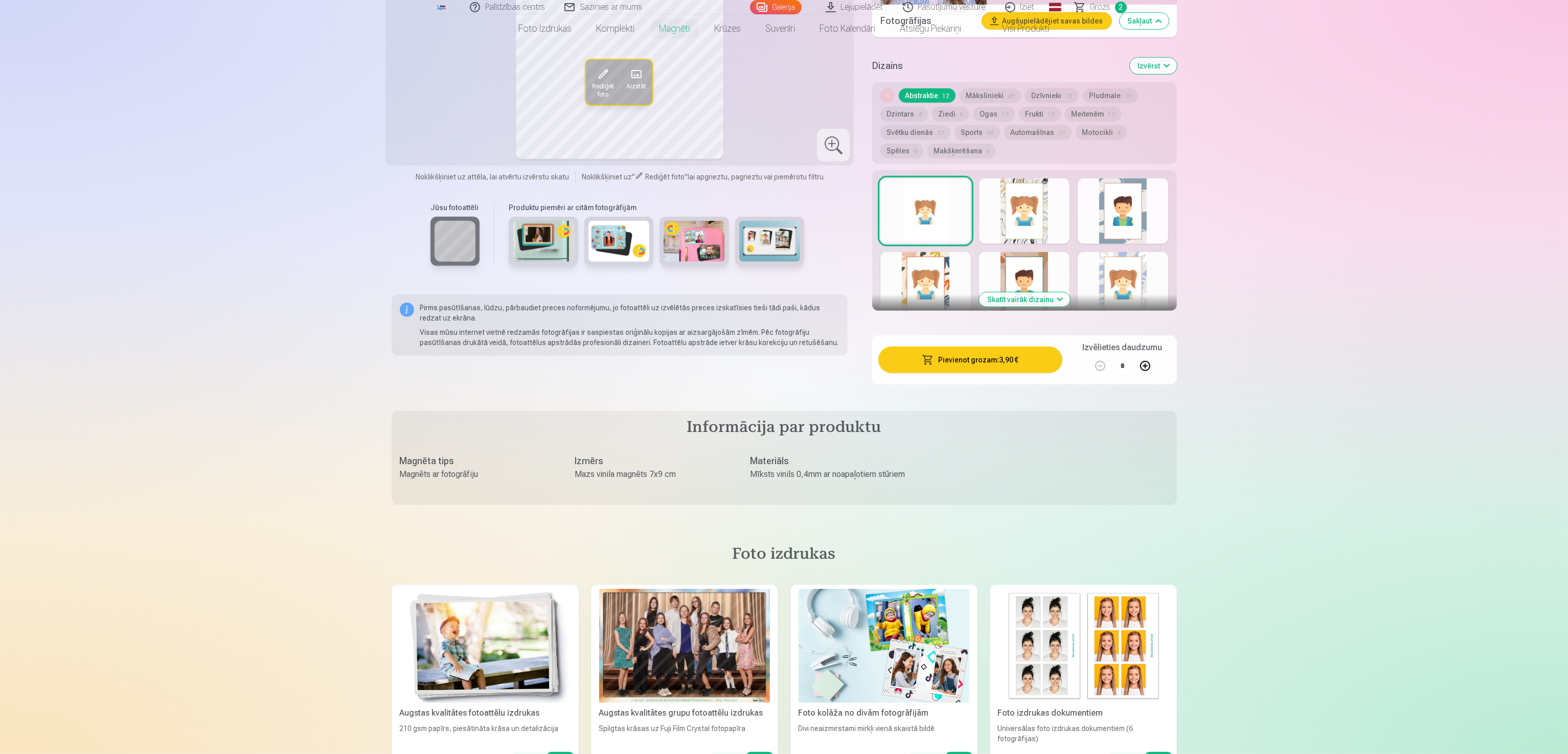 click at bounding box center [1084, -273] 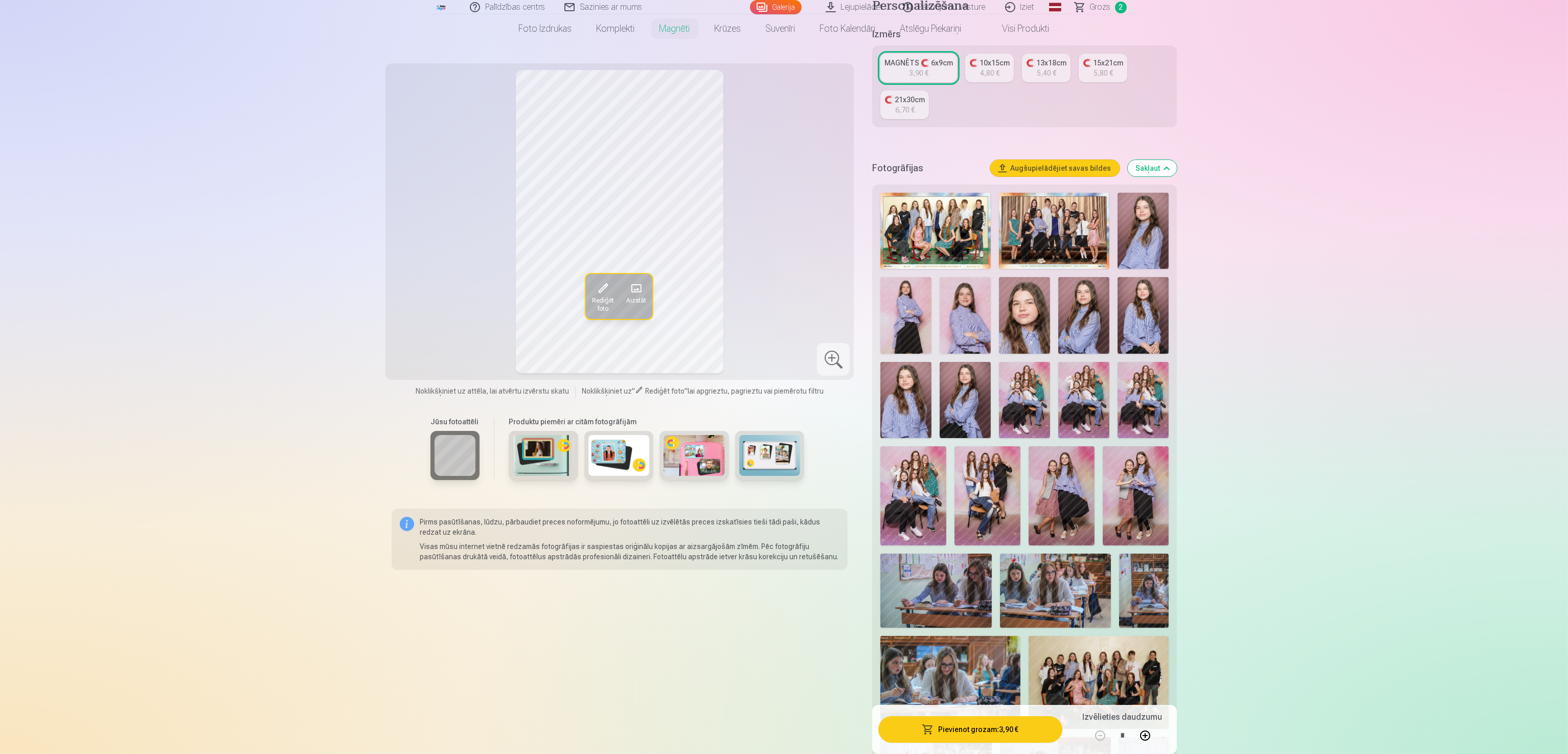 scroll, scrollTop: 204, scrollLeft: 0, axis: vertical 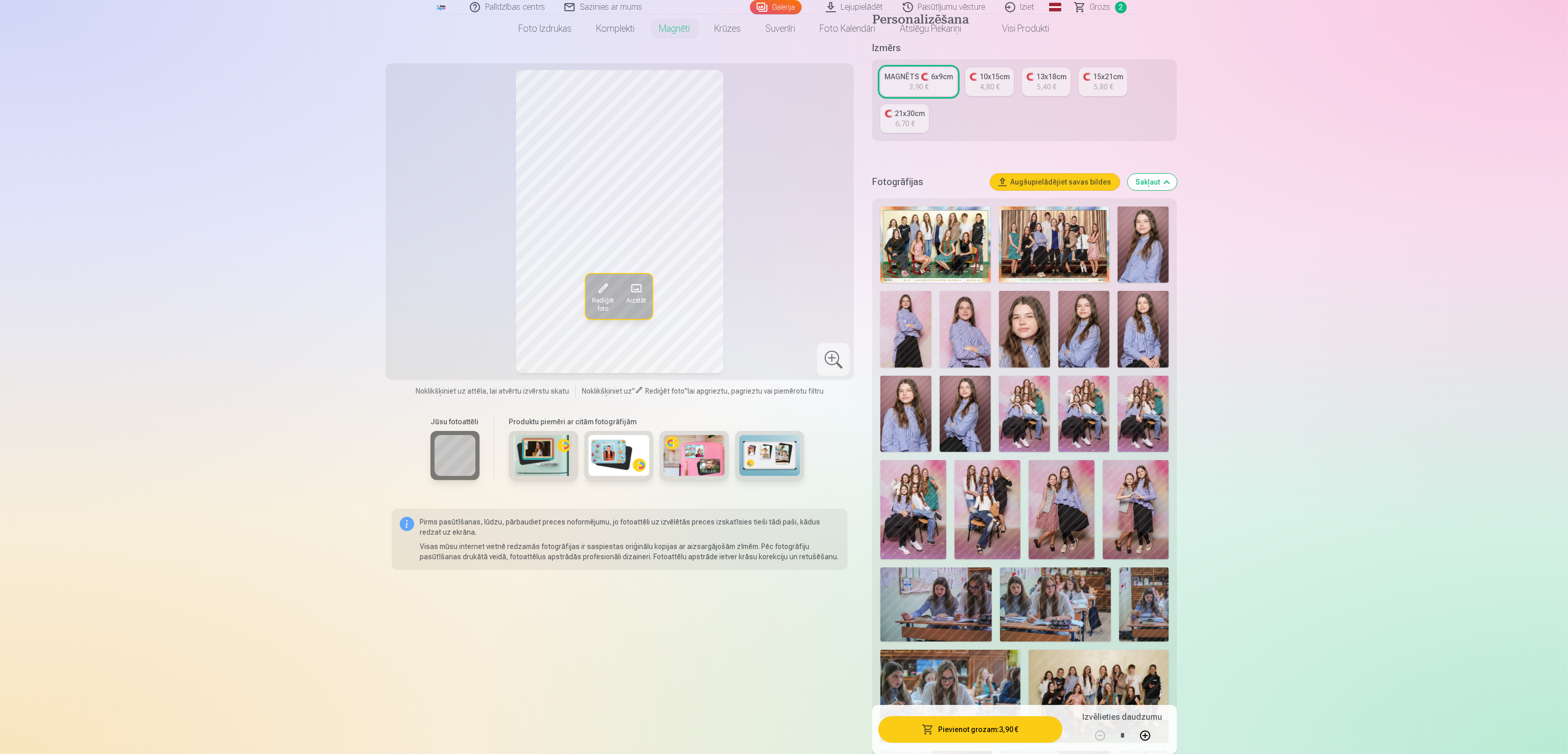 click at bounding box center (1025, 329) 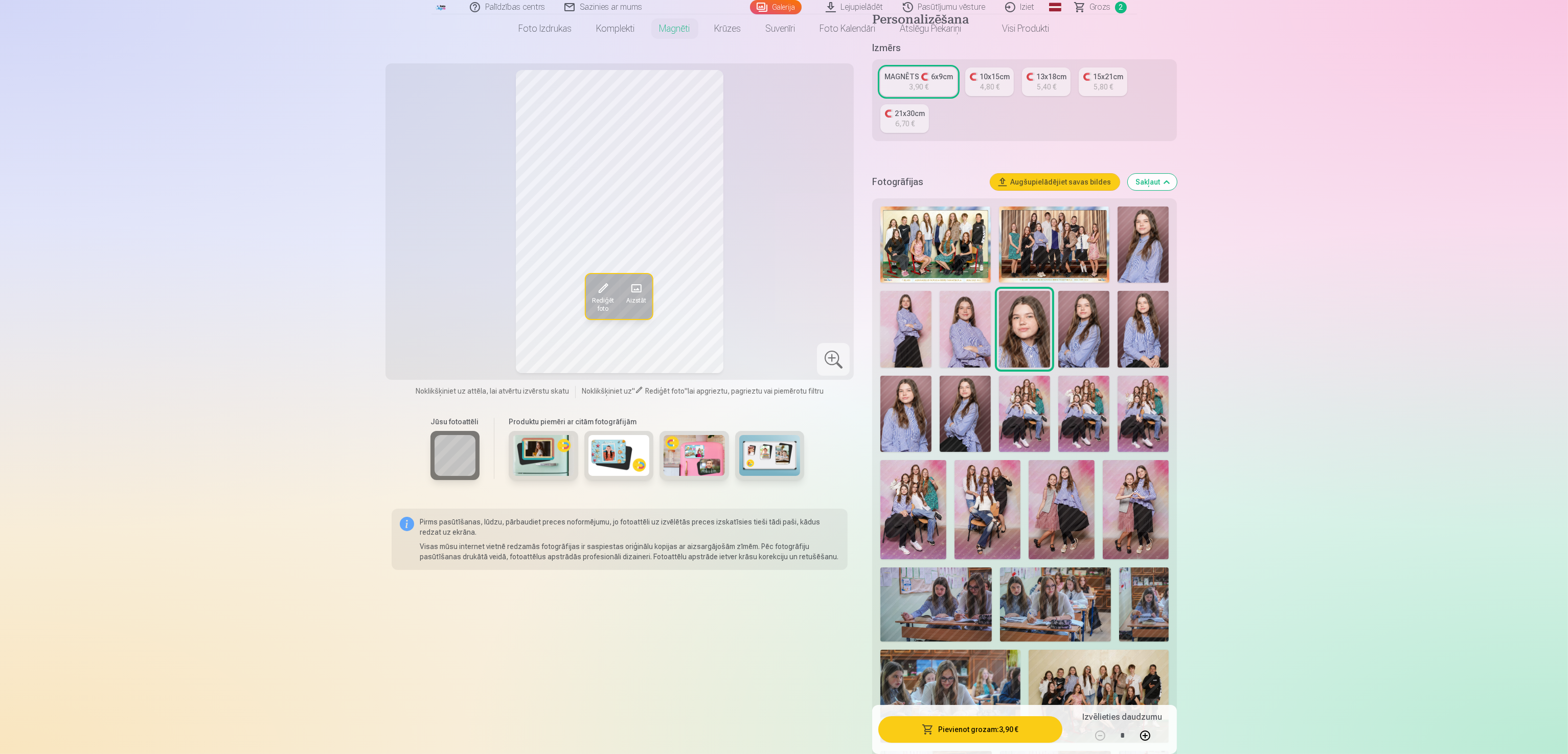 click at bounding box center [1084, 329] 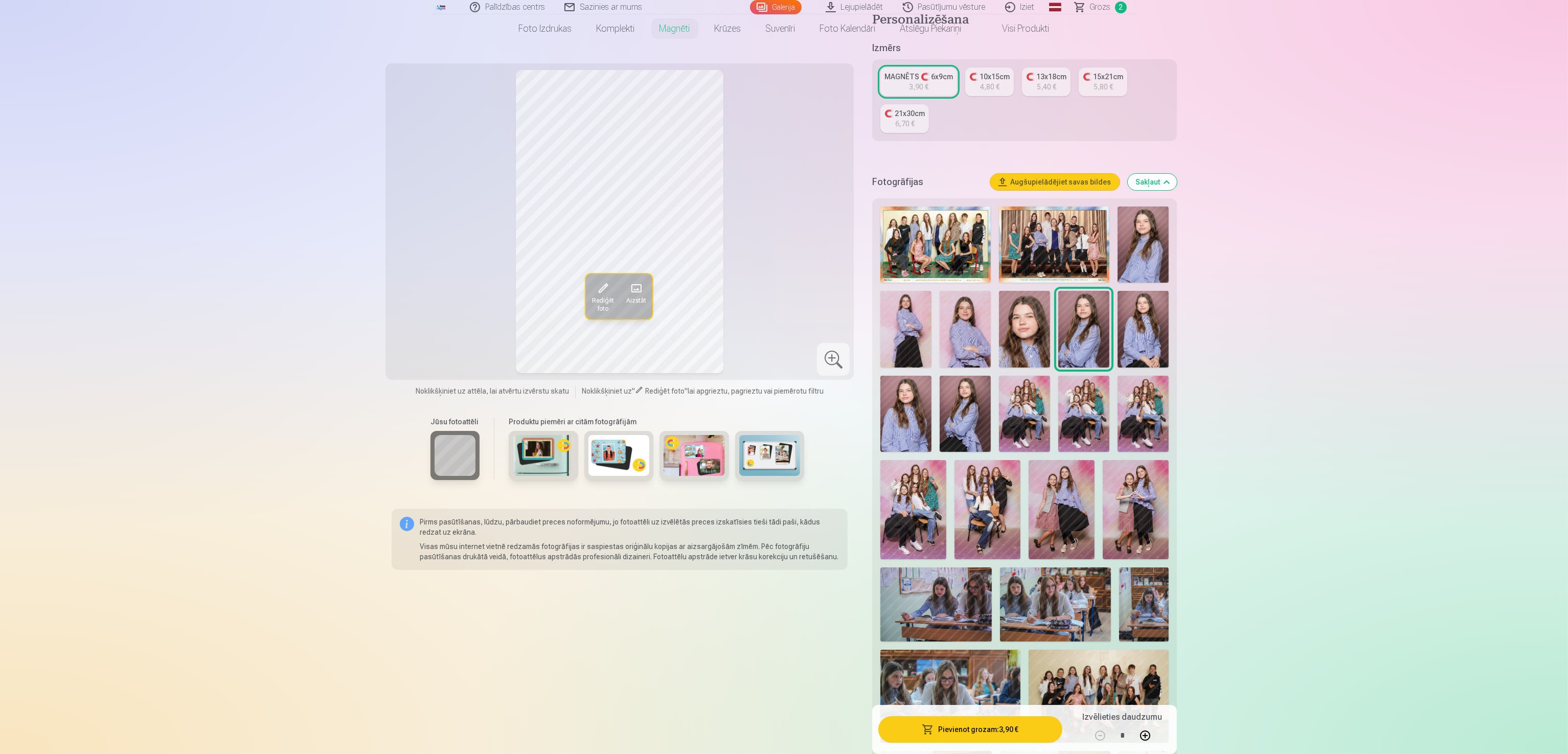 click at bounding box center (1143, 329) 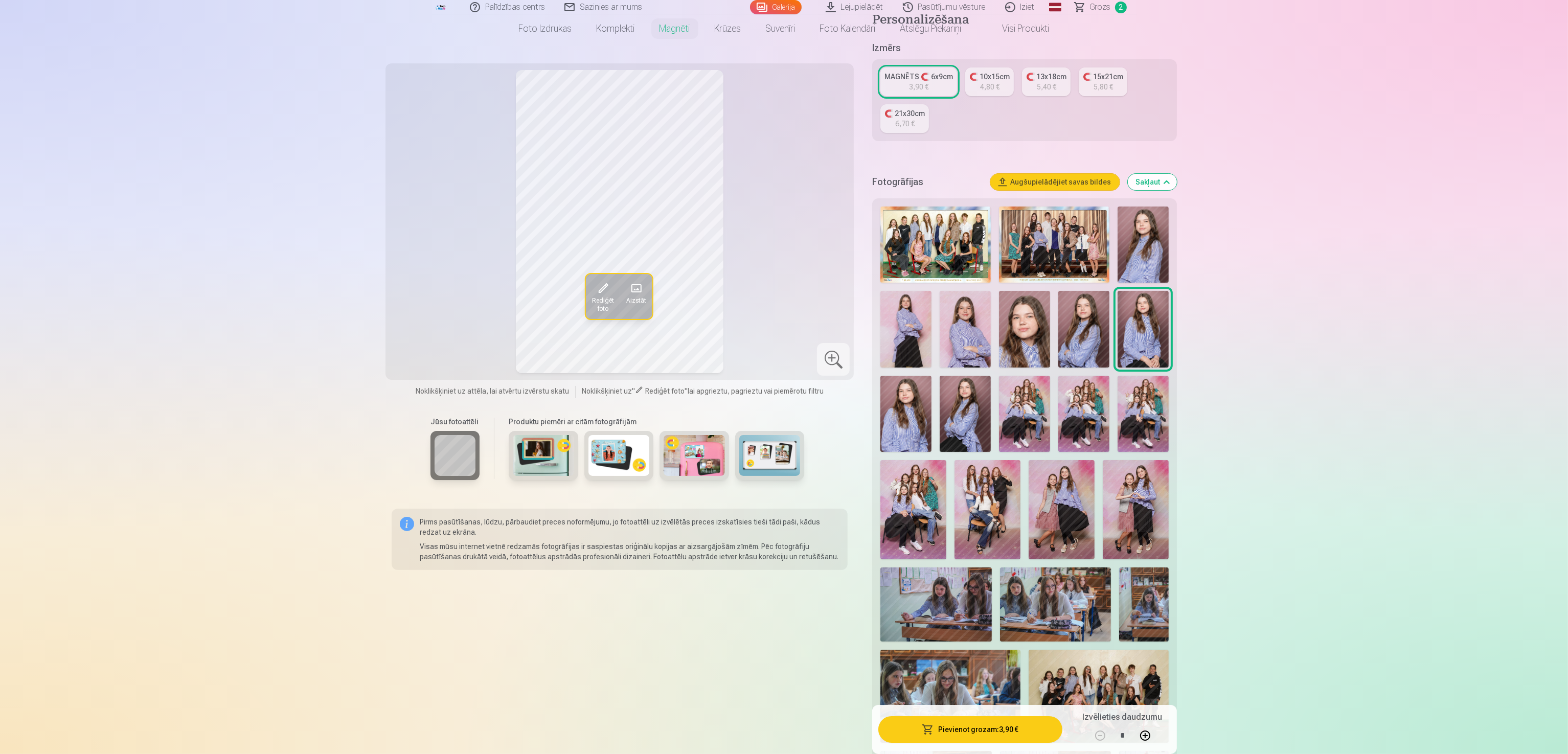 click at bounding box center [906, 414] 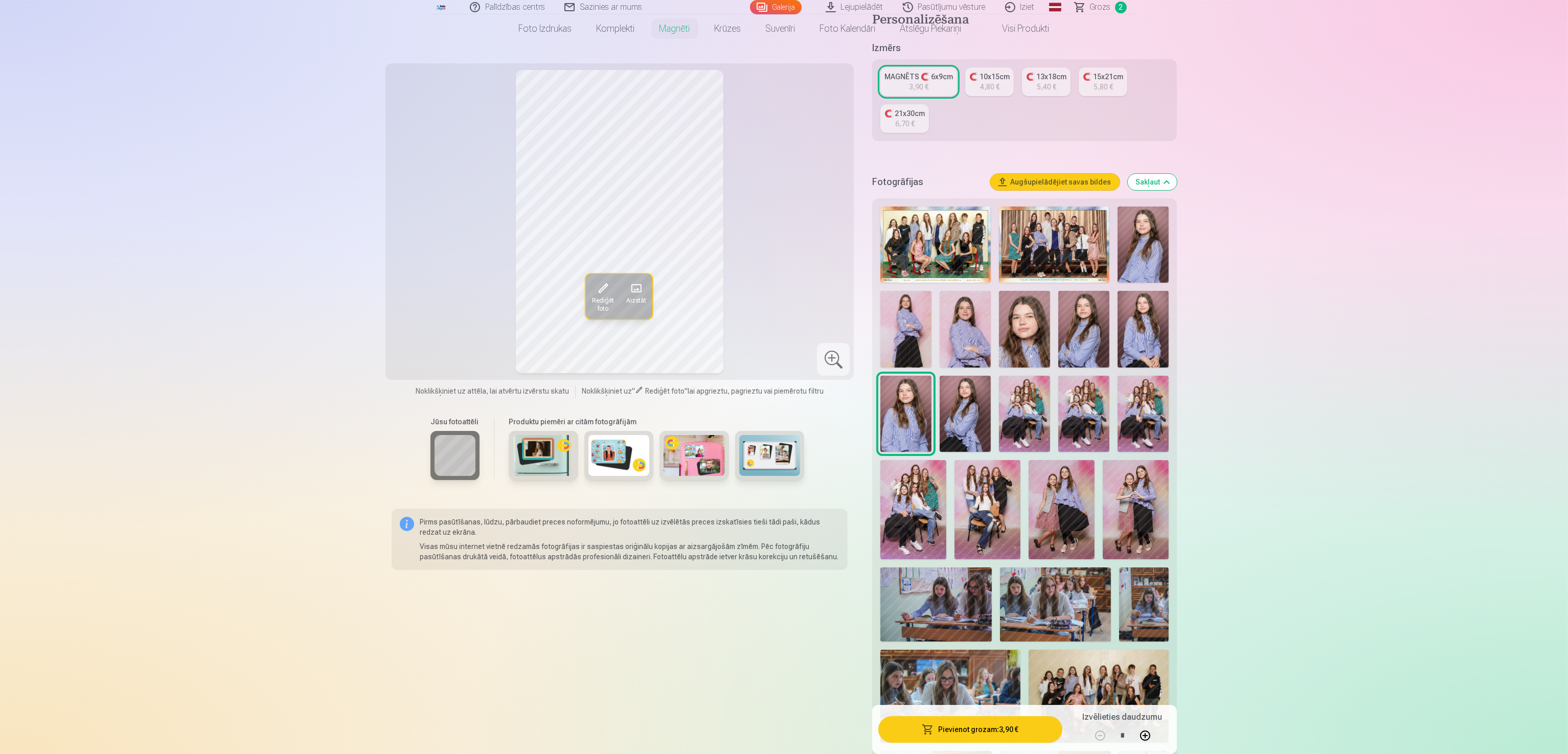 click at bounding box center (906, 414) 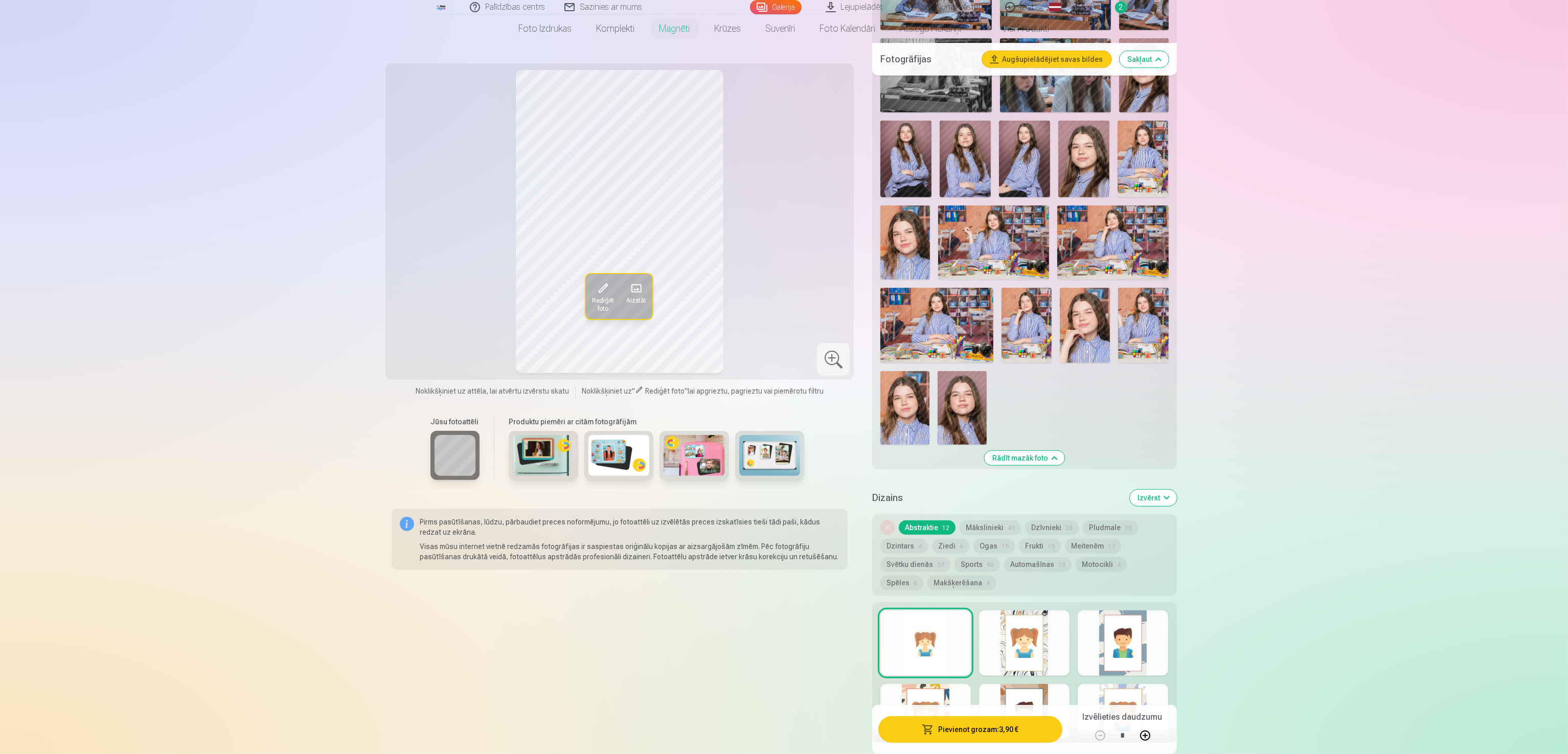 scroll, scrollTop: 1125, scrollLeft: 0, axis: vertical 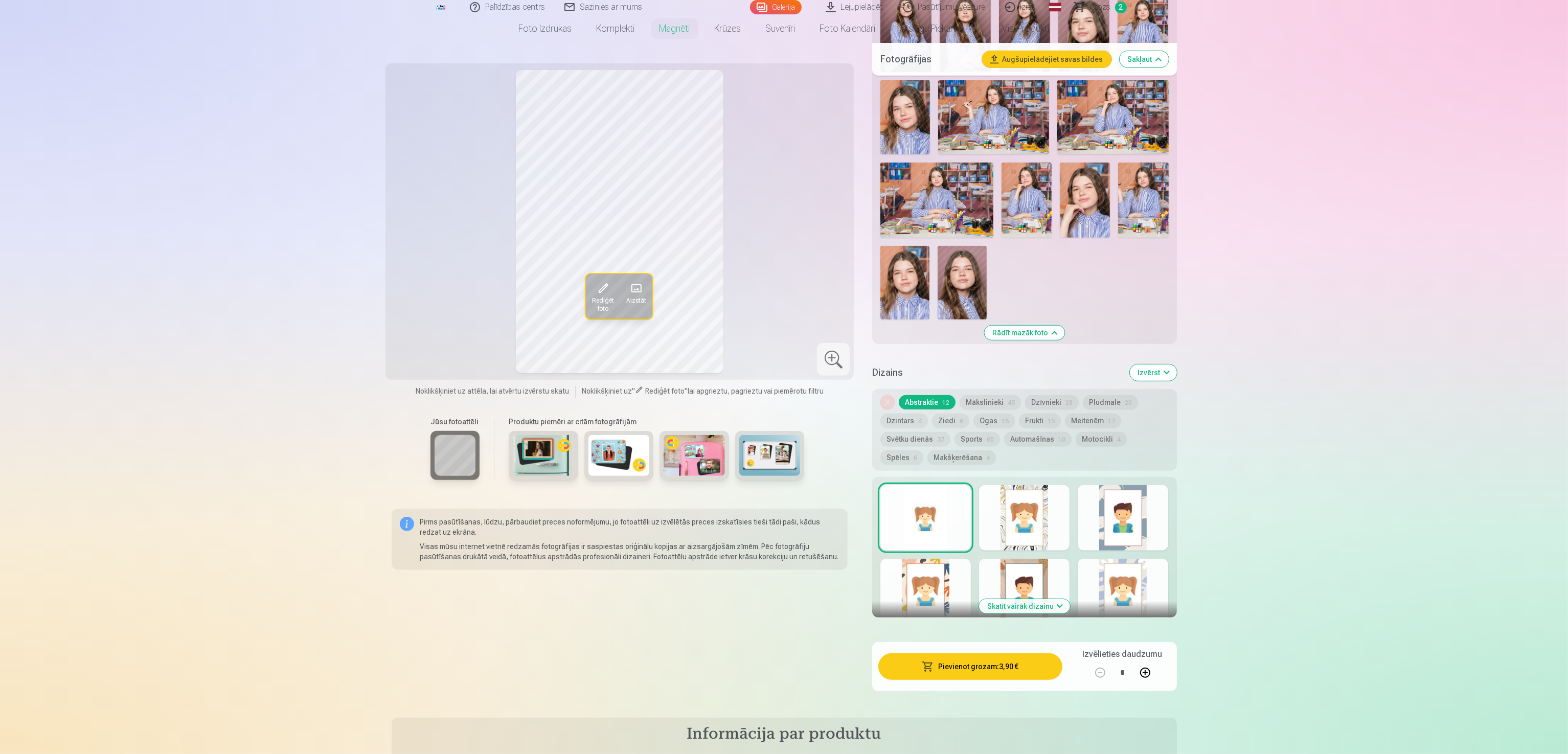 click at bounding box center (1144, -50) 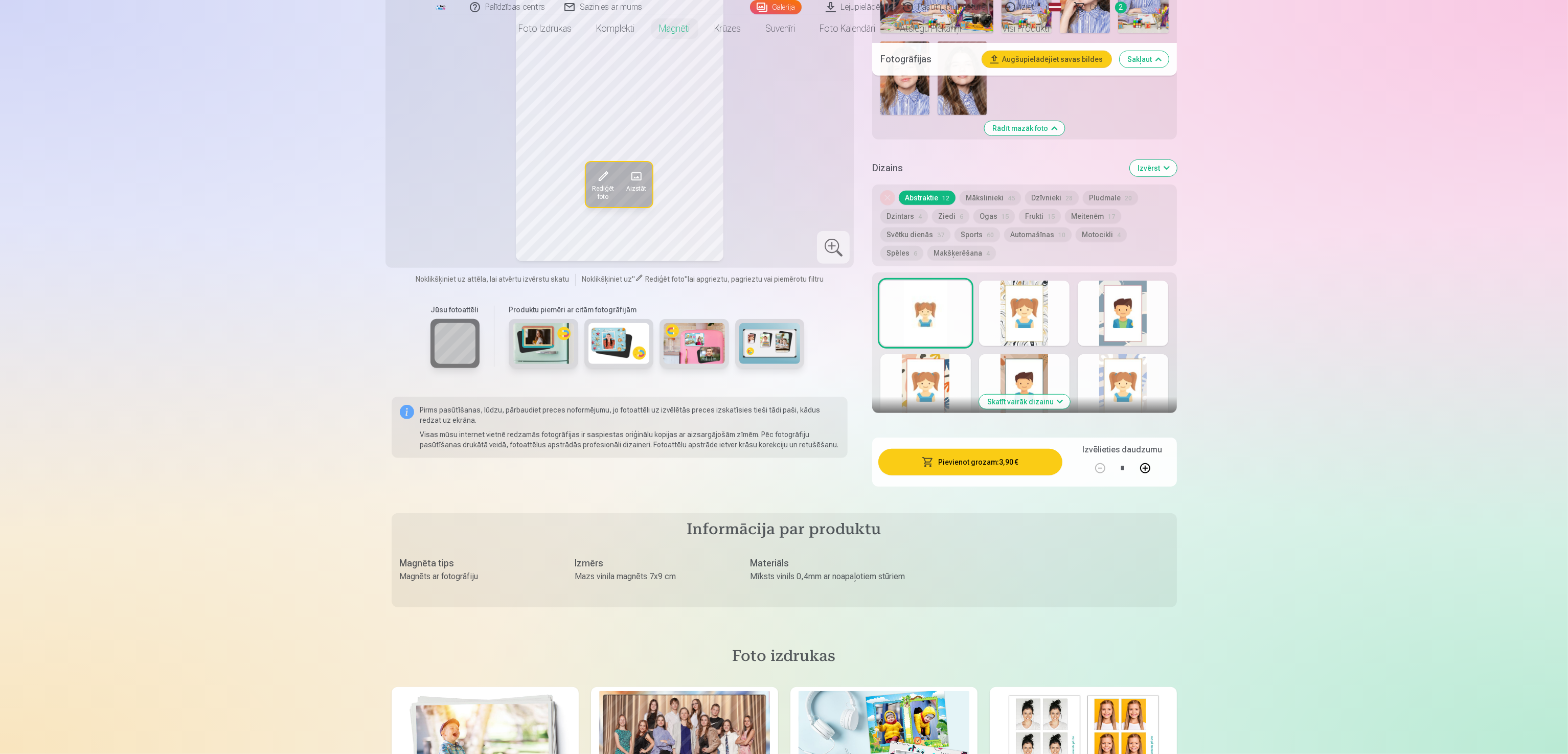 click at bounding box center (1084, -171) 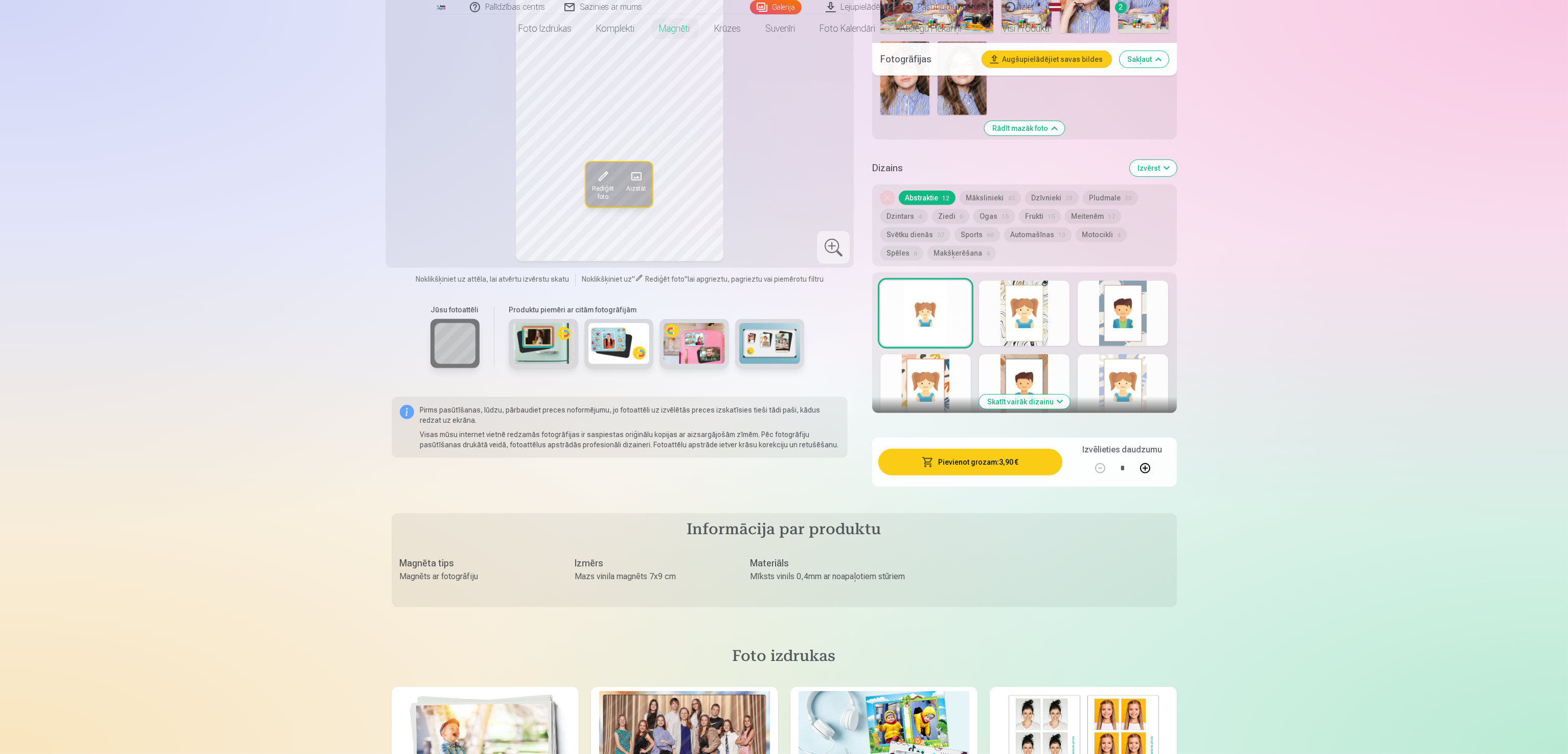 click at bounding box center [905, -87] 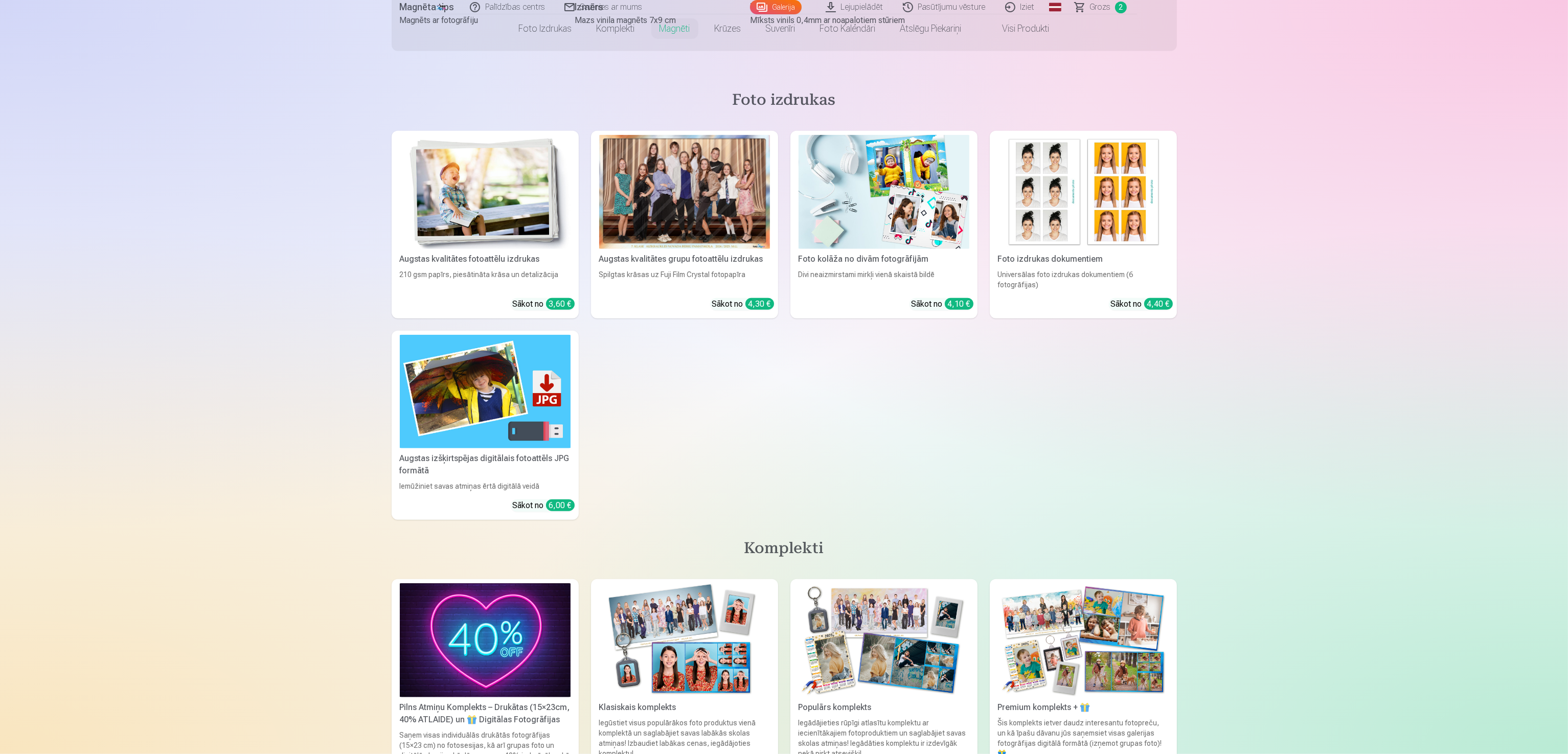 scroll, scrollTop: 1943, scrollLeft: 0, axis: vertical 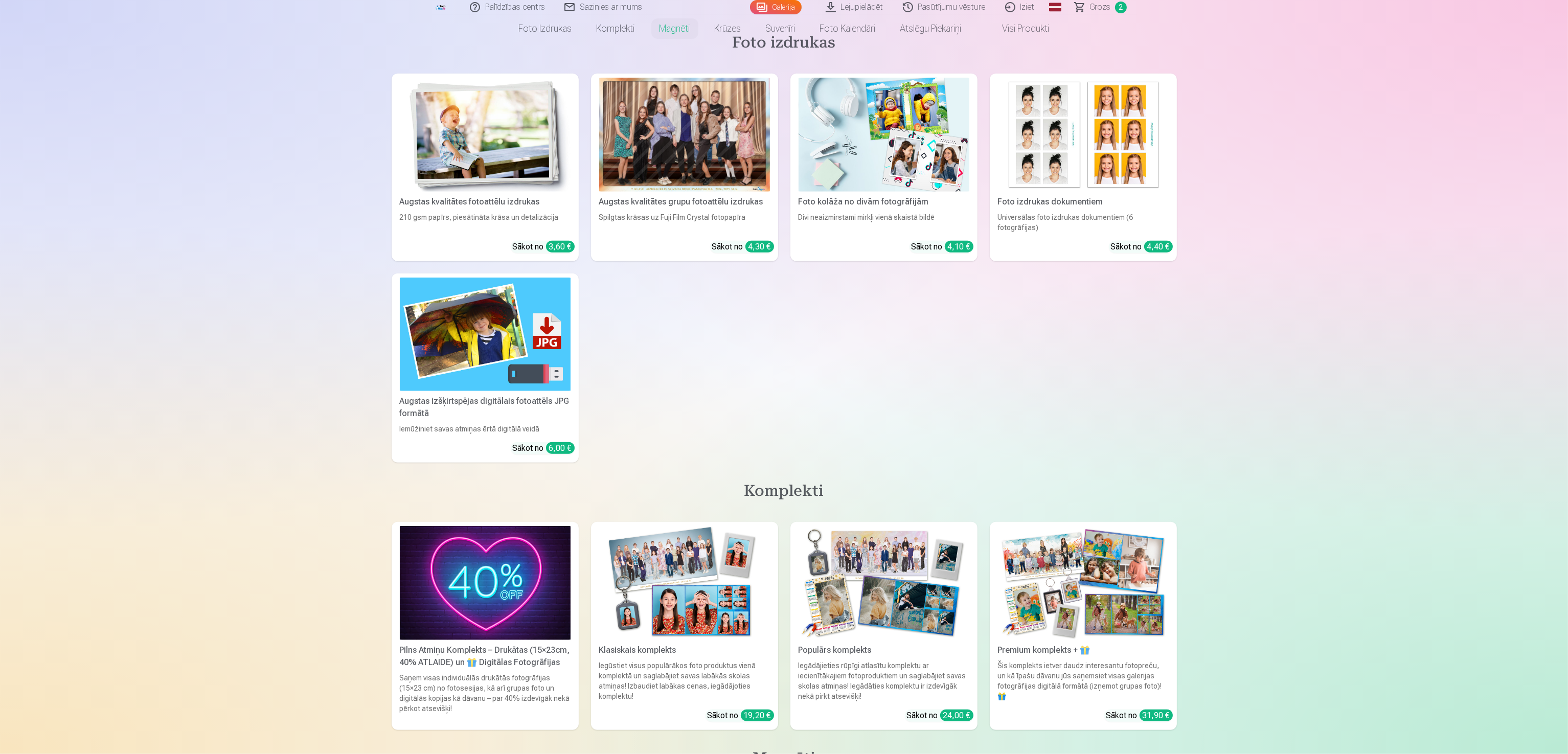 click at bounding box center [1024, -300] 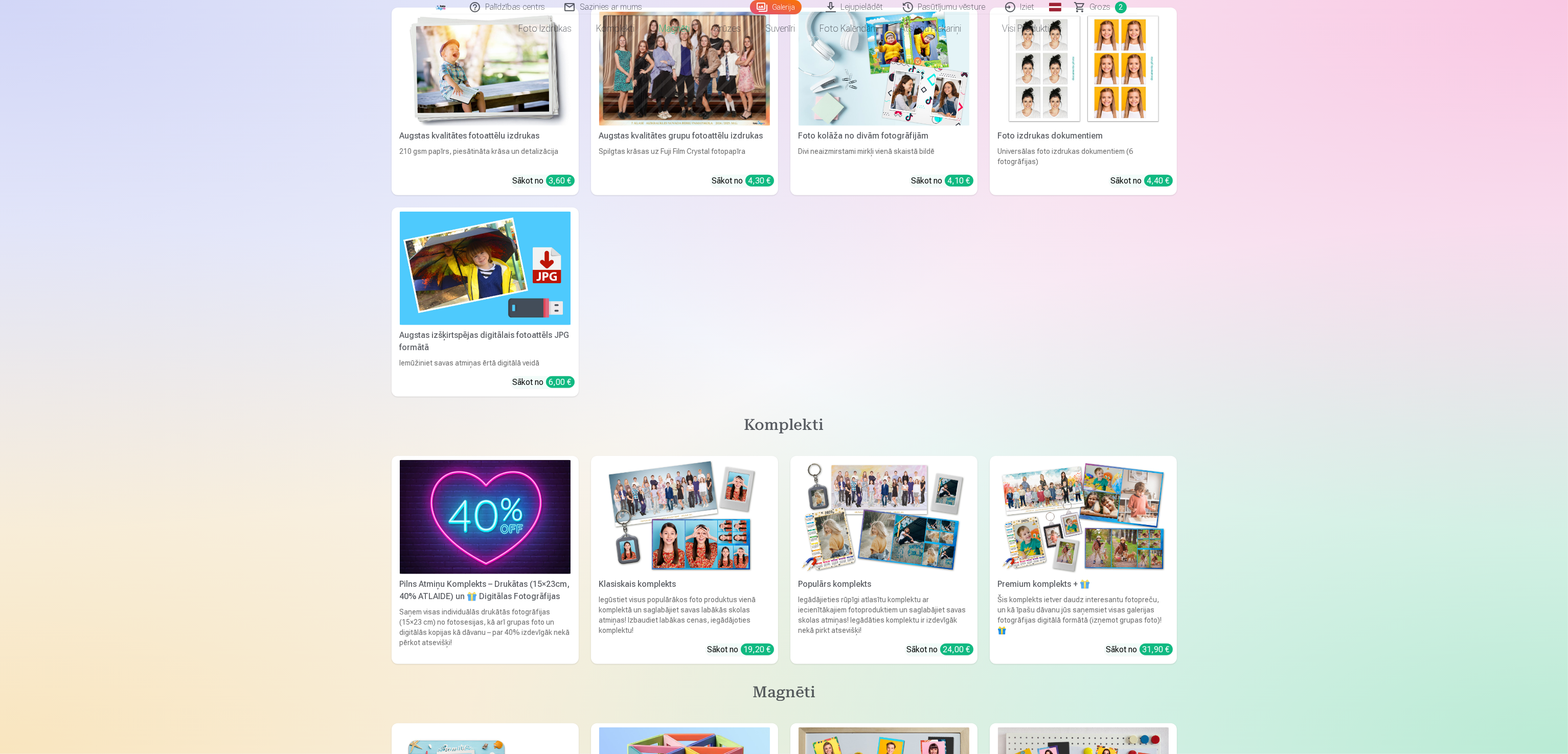 scroll, scrollTop: 2045, scrollLeft: 0, axis: vertical 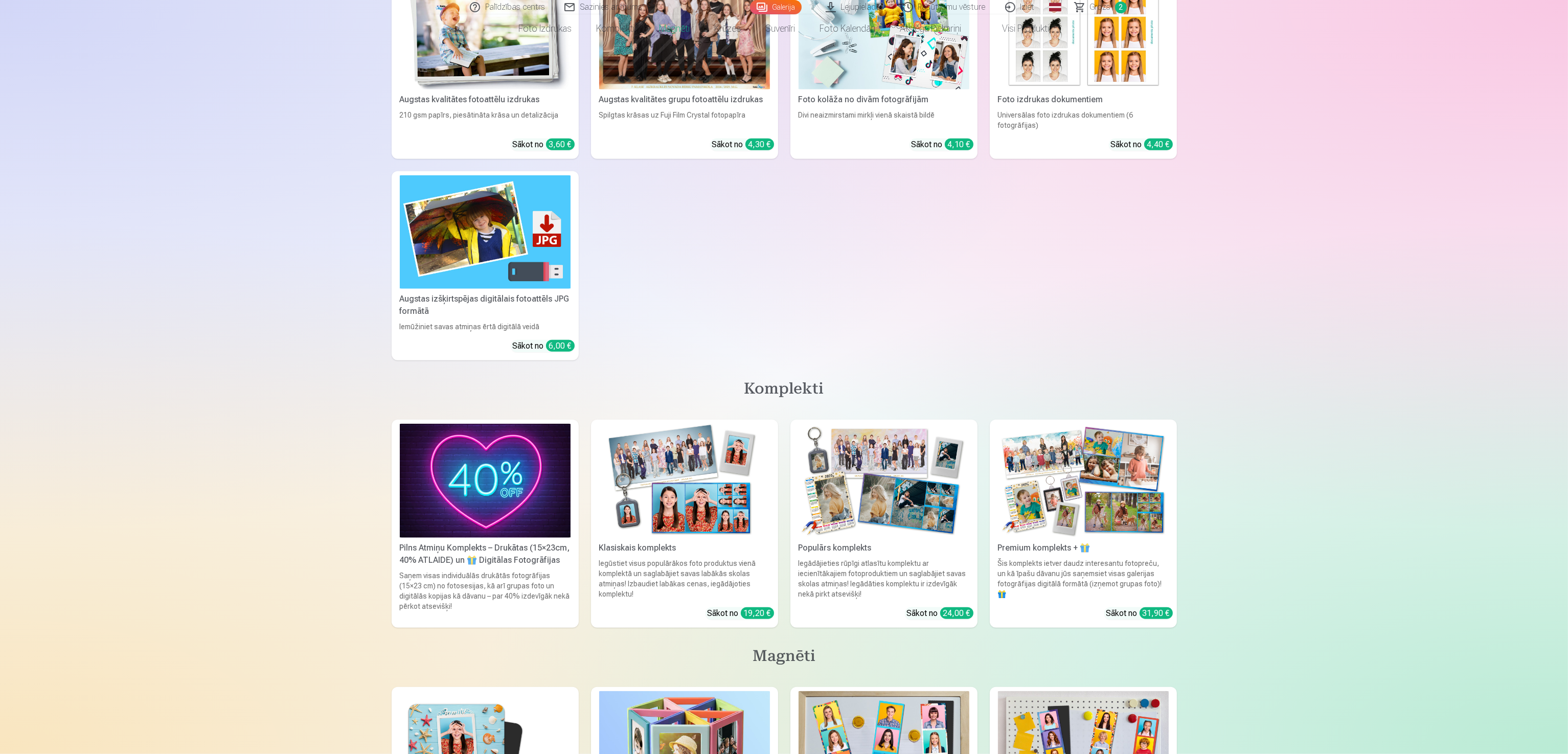 click on "Skatīt vairāk dizainu" at bounding box center (1025, -314) 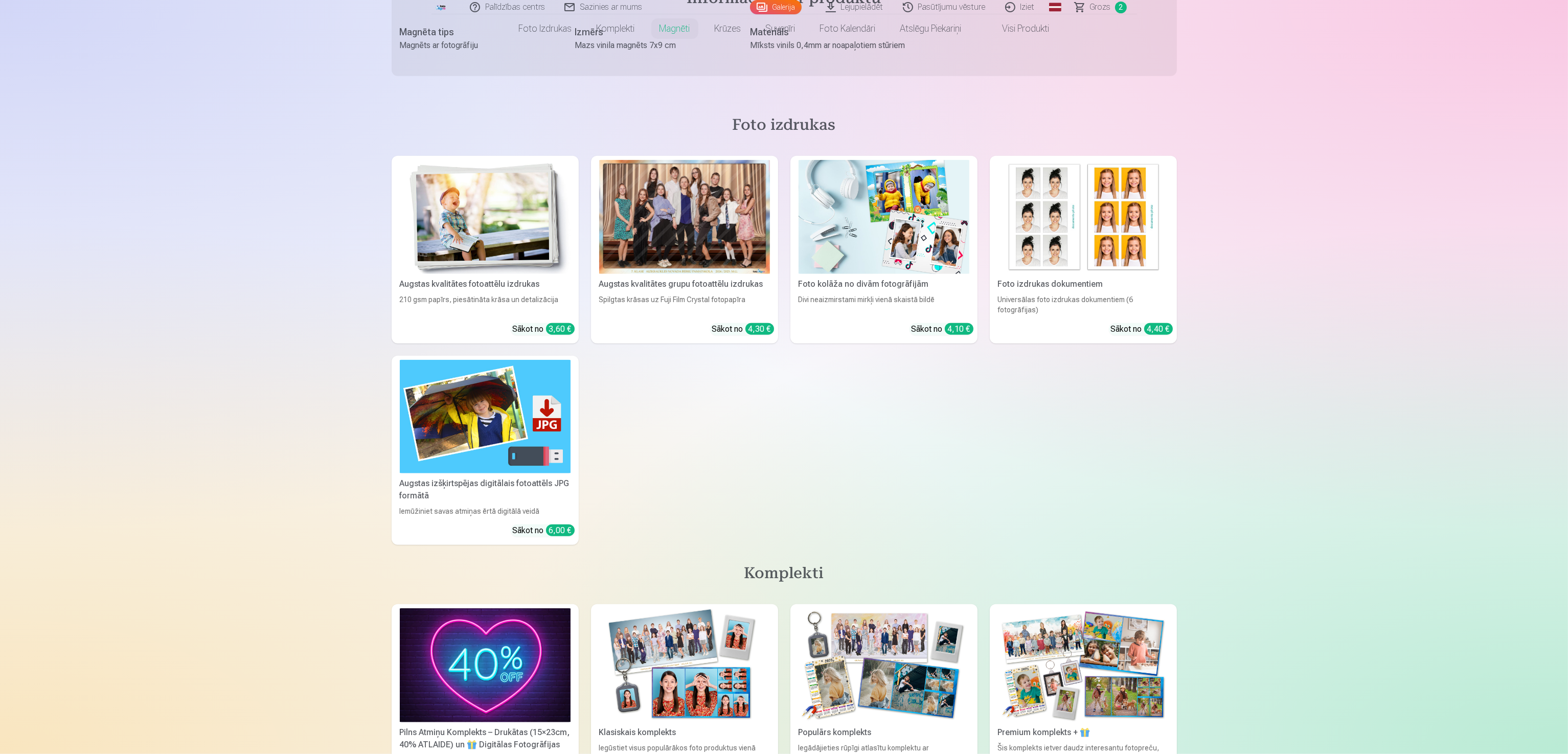 click at bounding box center (925, -402) 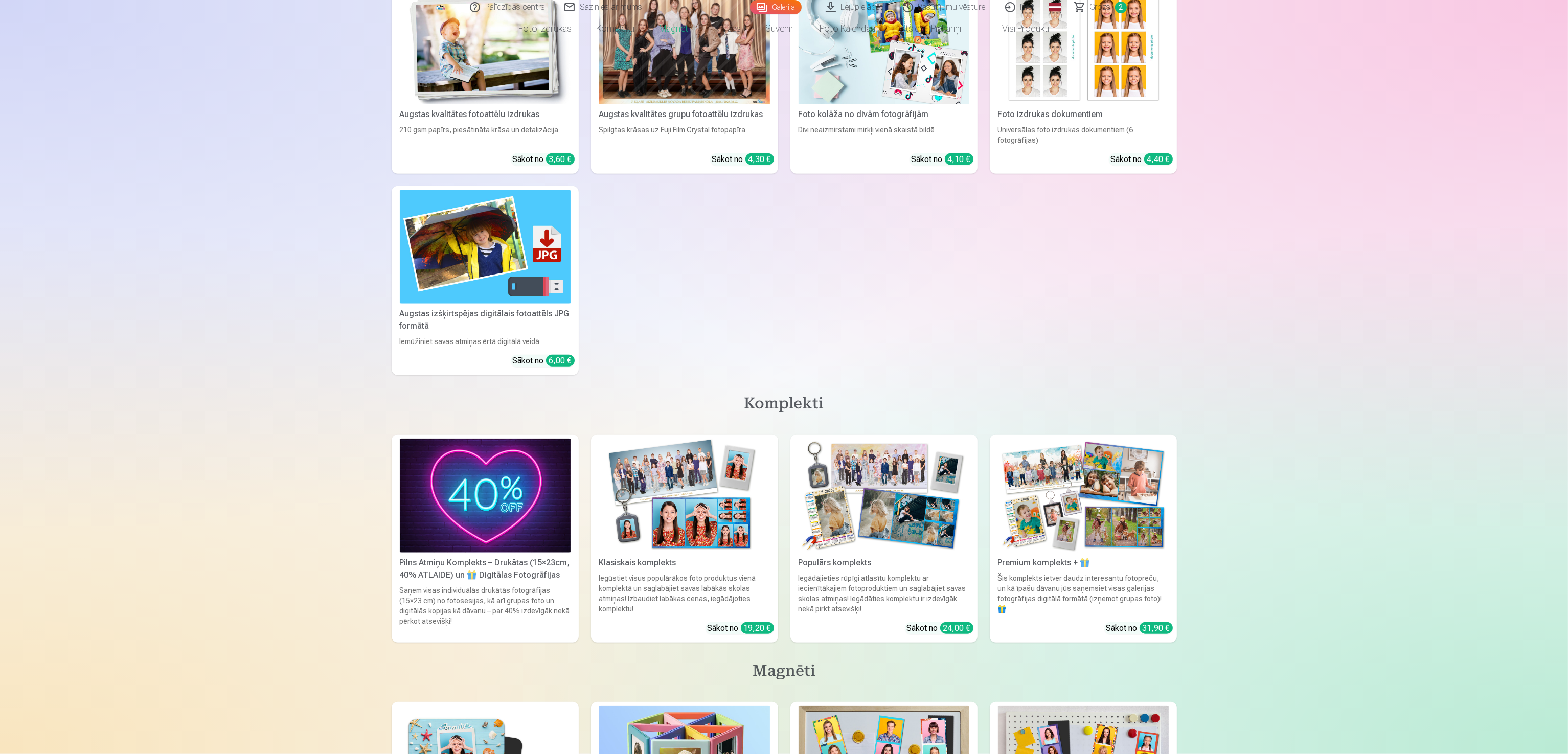 scroll, scrollTop: 1738, scrollLeft: 0, axis: vertical 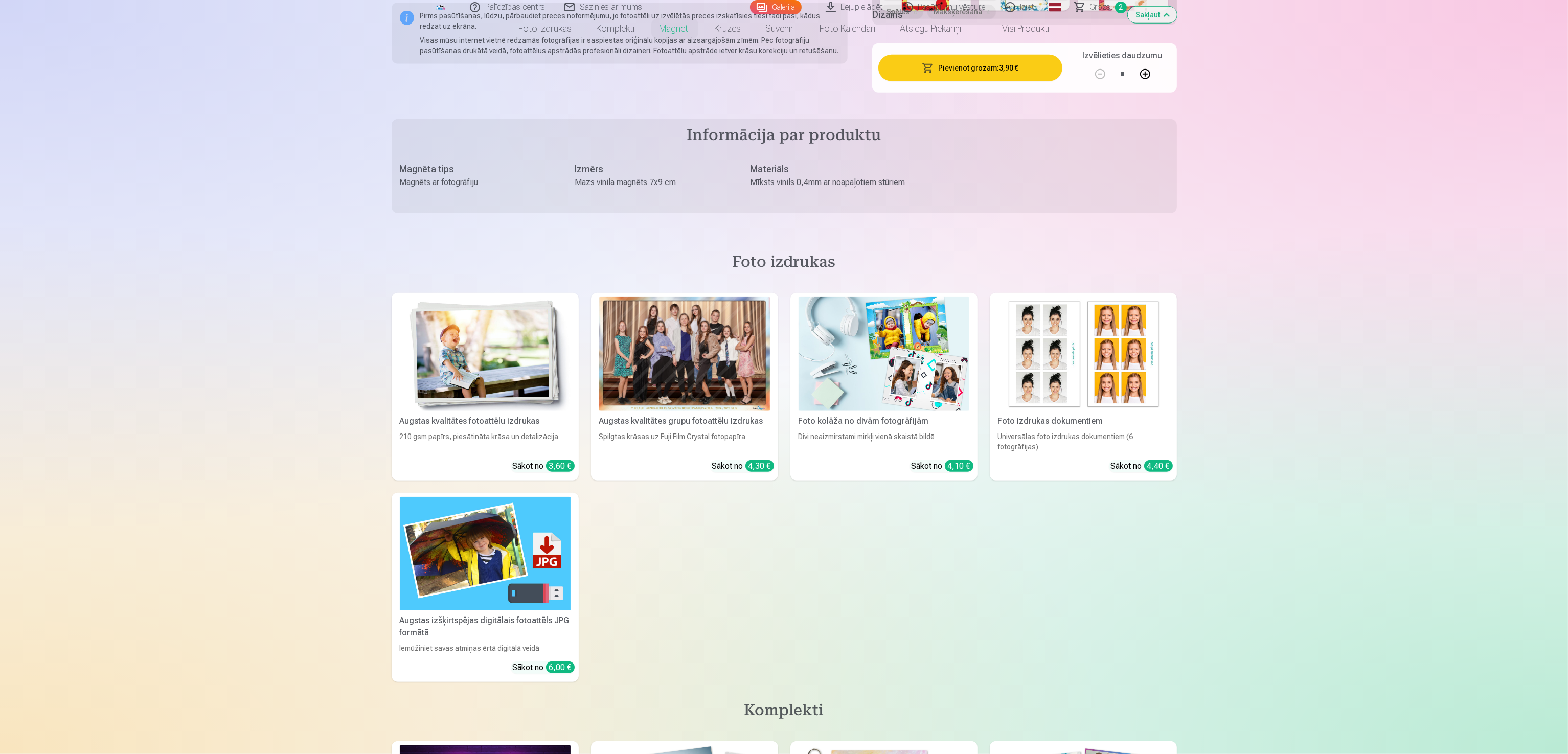 click on "Abstraktie 12" at bounding box center (927, -43) 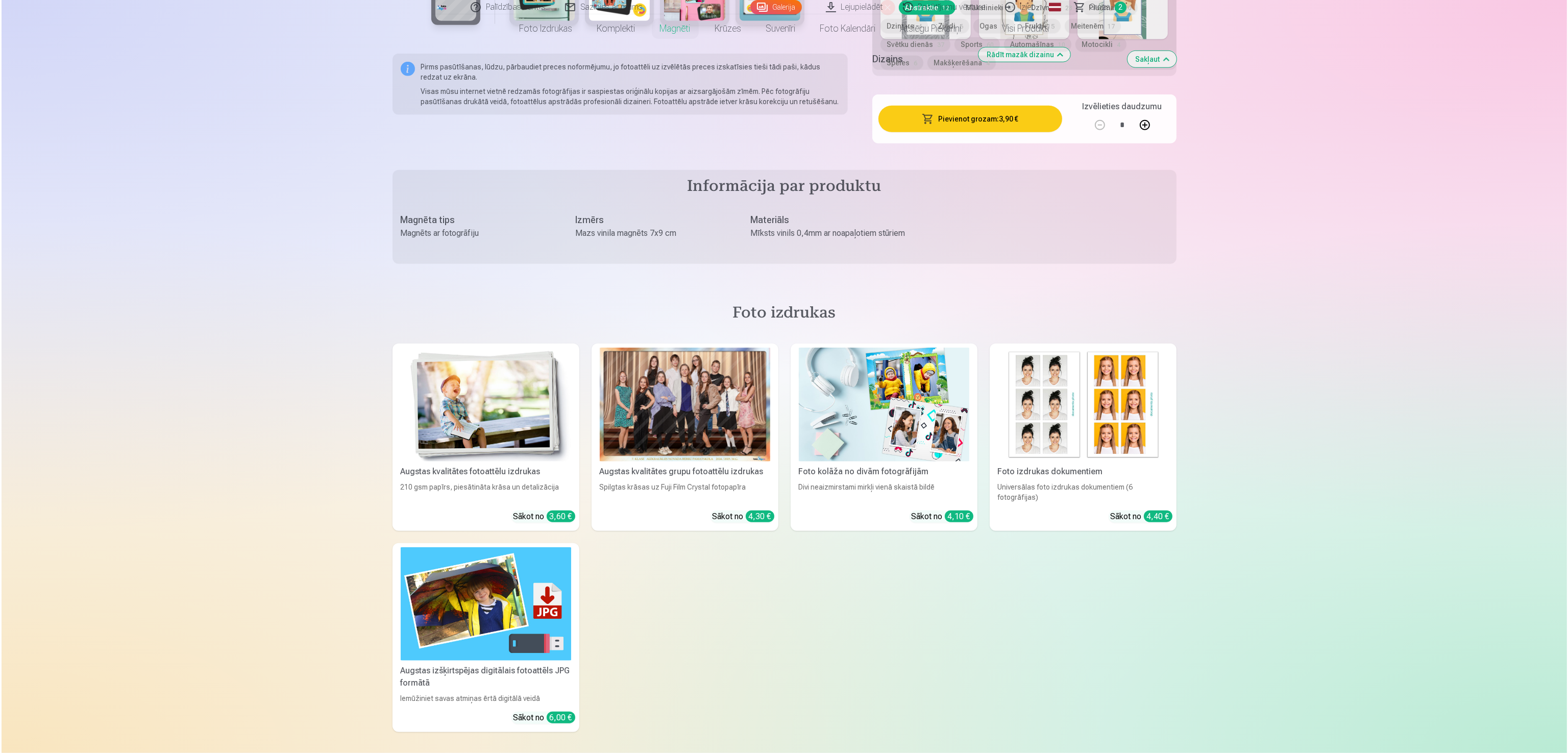 scroll, scrollTop: 1940, scrollLeft: 0, axis: vertical 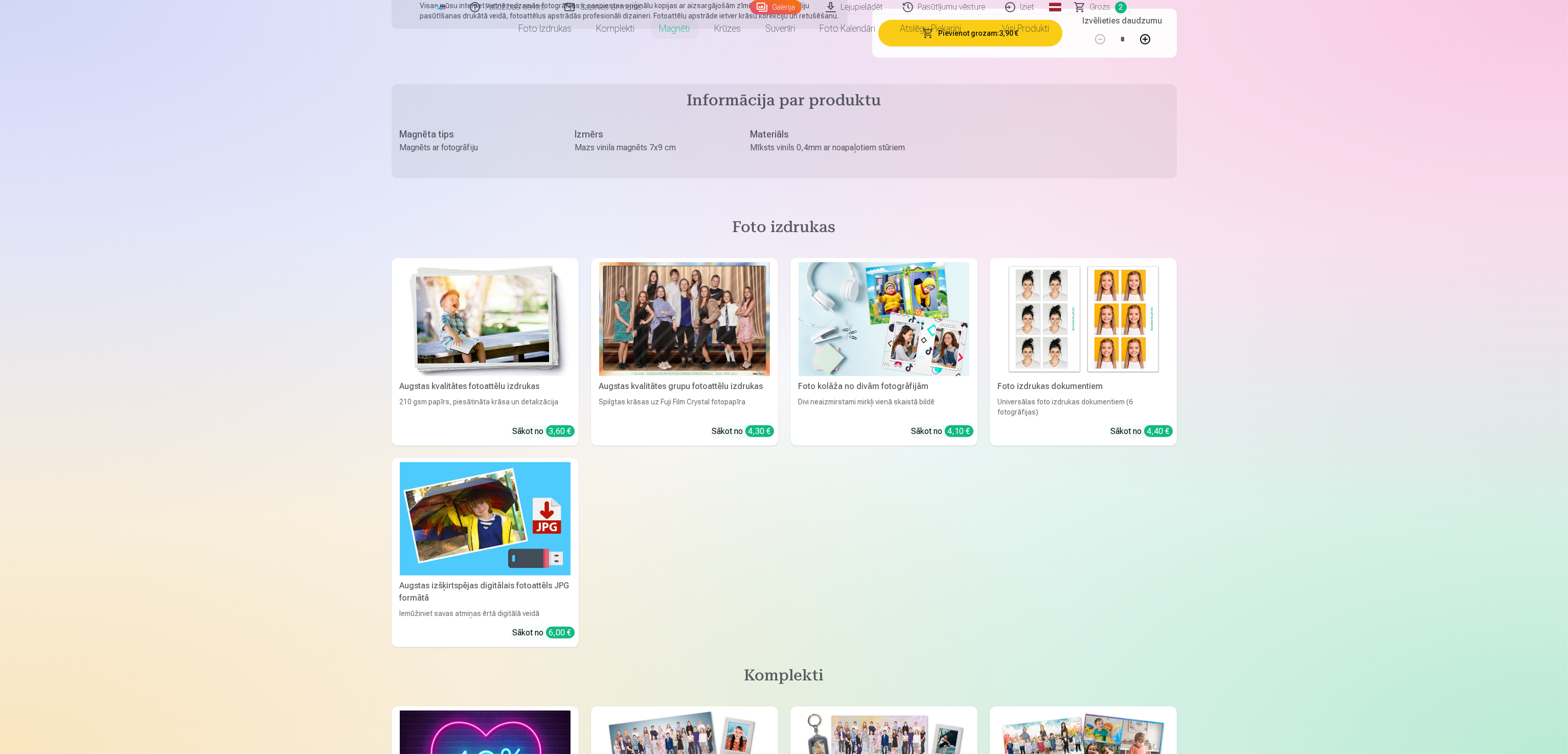 click on "Pievienot grozam :  3,90 €" at bounding box center (970, 33) 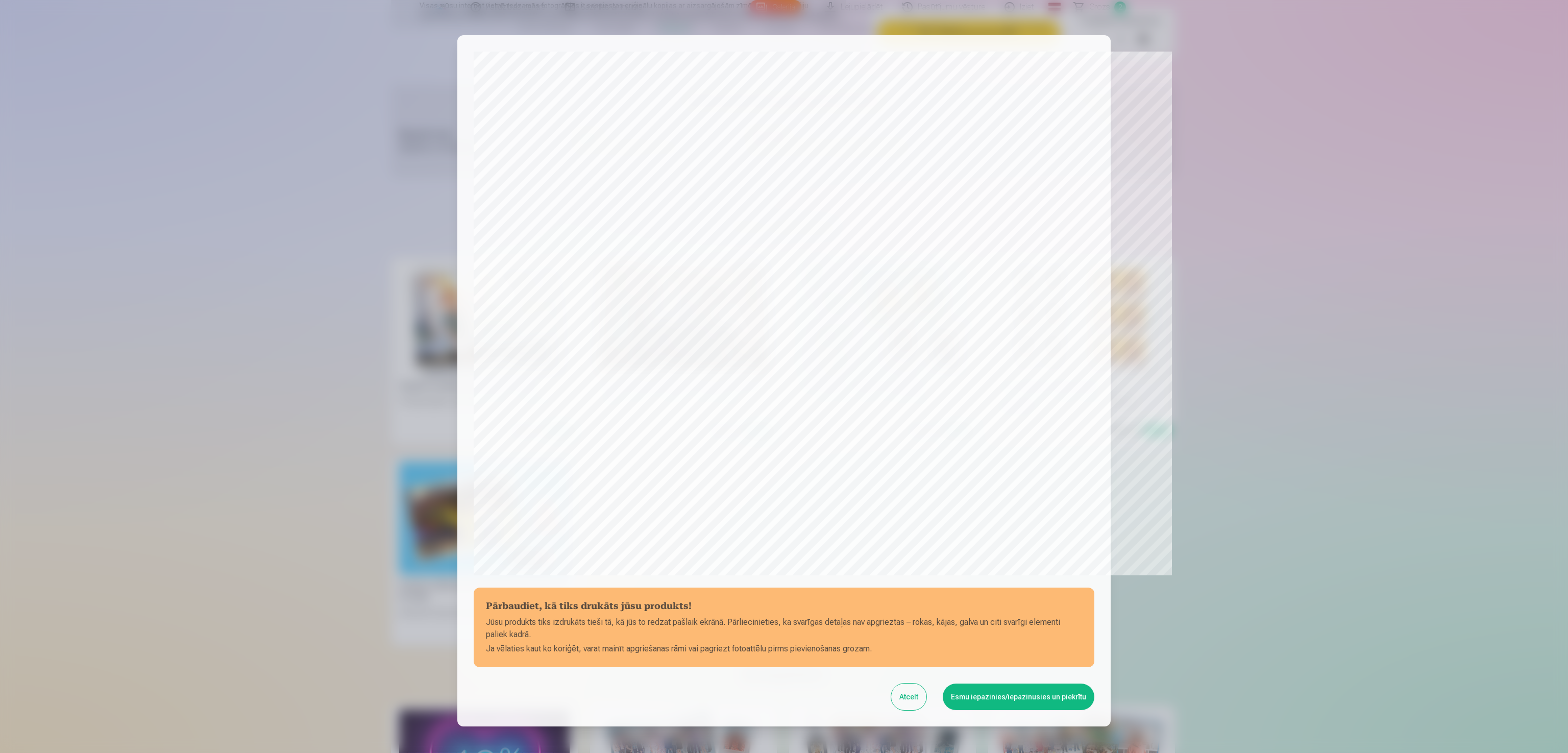 scroll, scrollTop: 78, scrollLeft: 0, axis: vertical 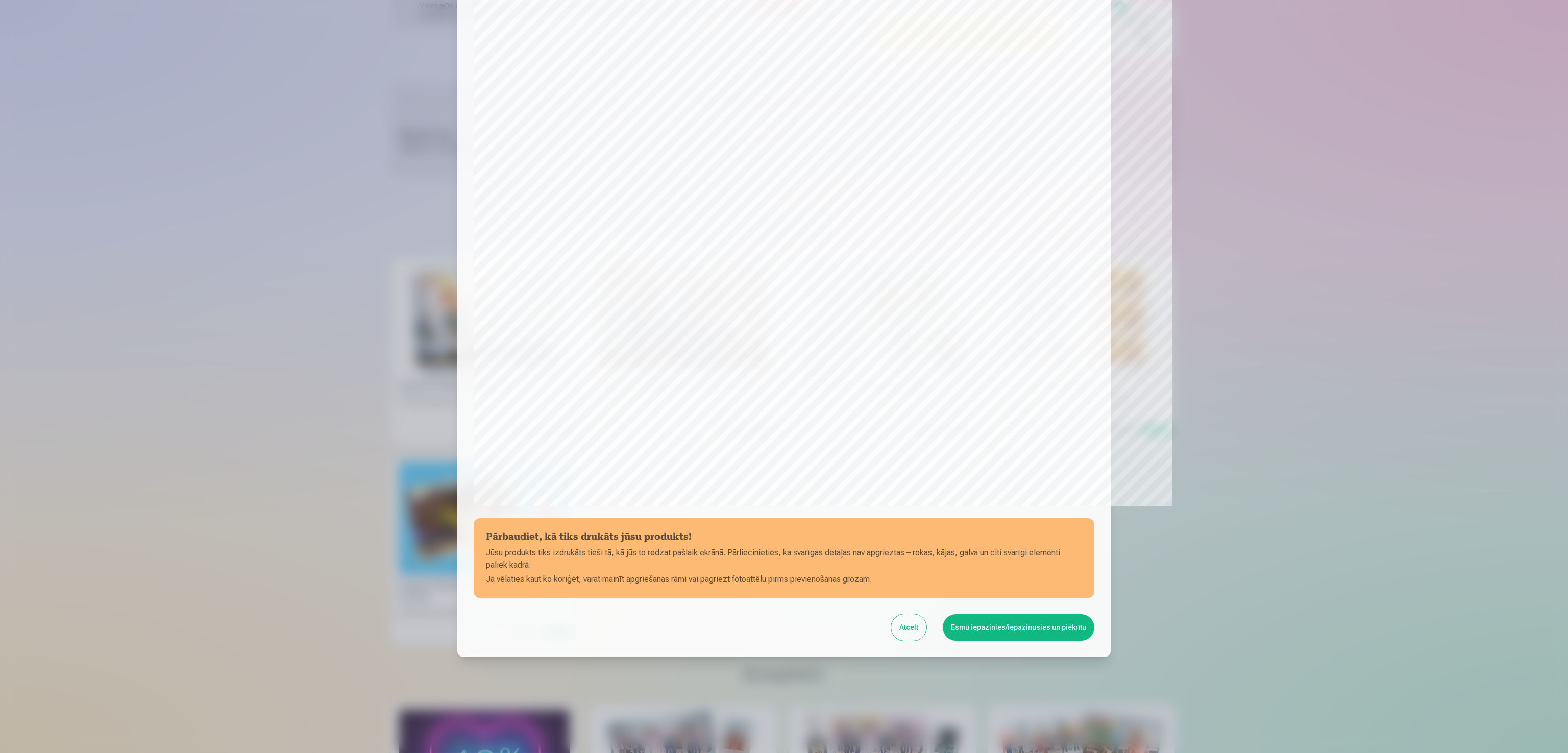 click on "Esmu iepazinies/iepazinusies un piekrītu" at bounding box center [1018, 627] 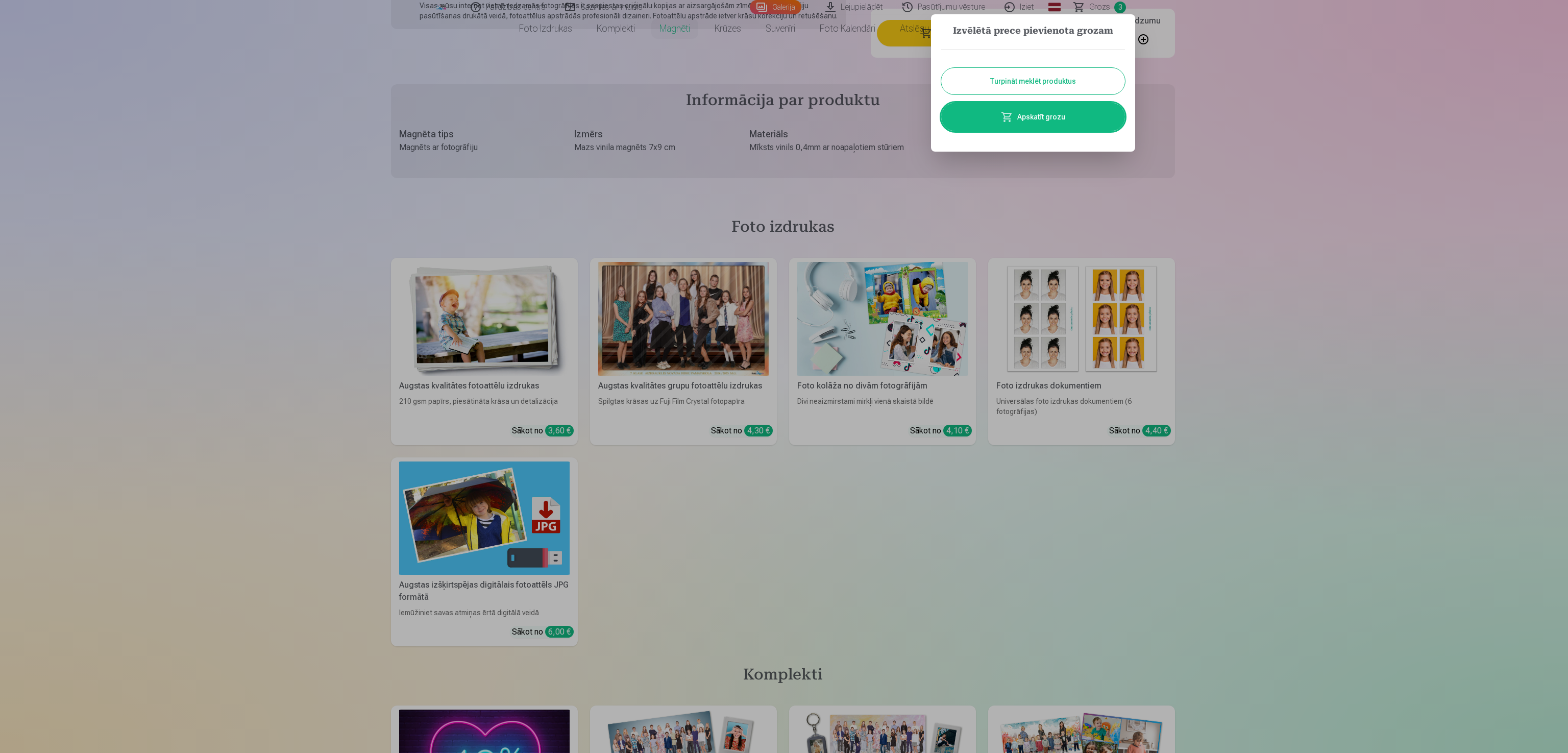 click on "Apskatīt grozu" at bounding box center (1033, 117) 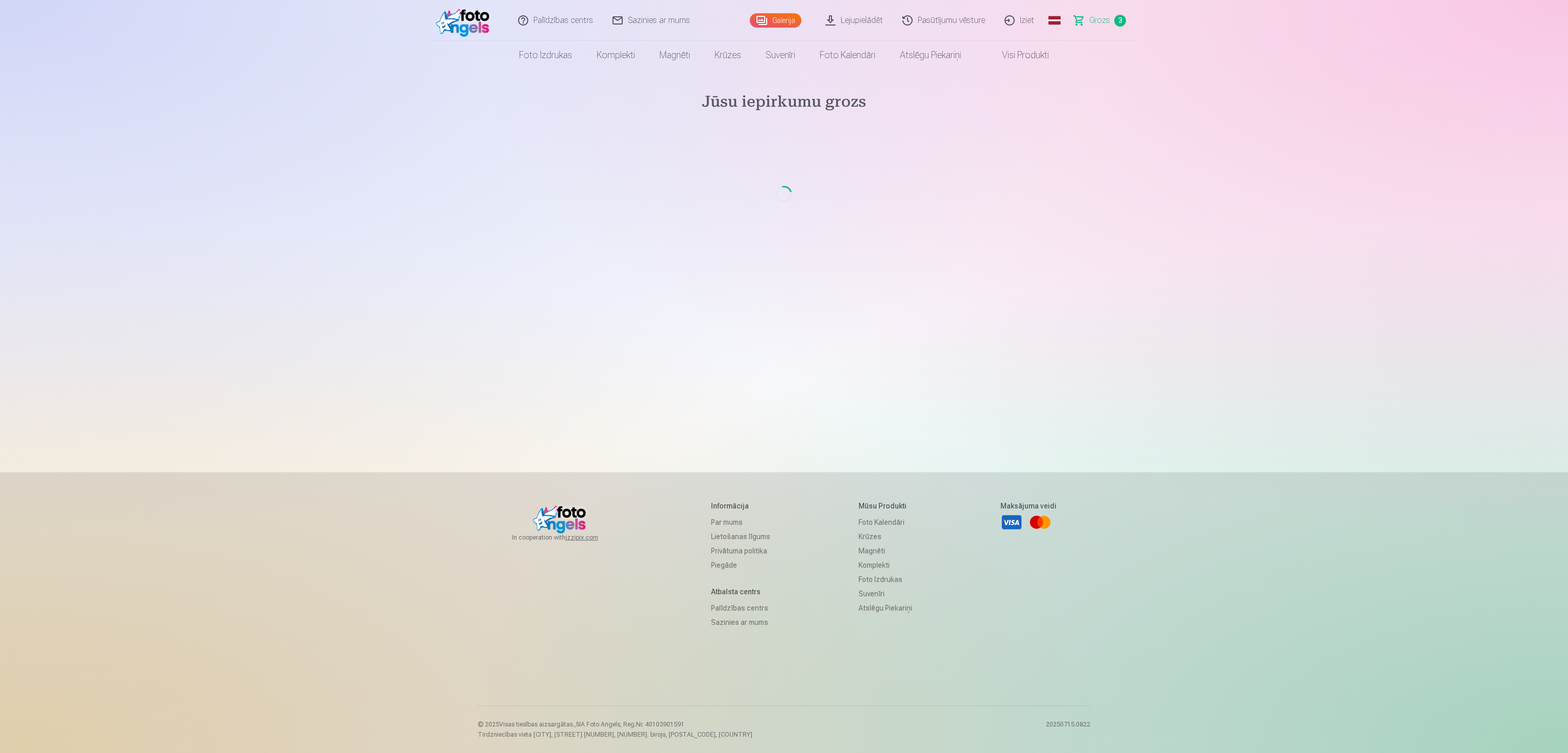scroll, scrollTop: 0, scrollLeft: 0, axis: both 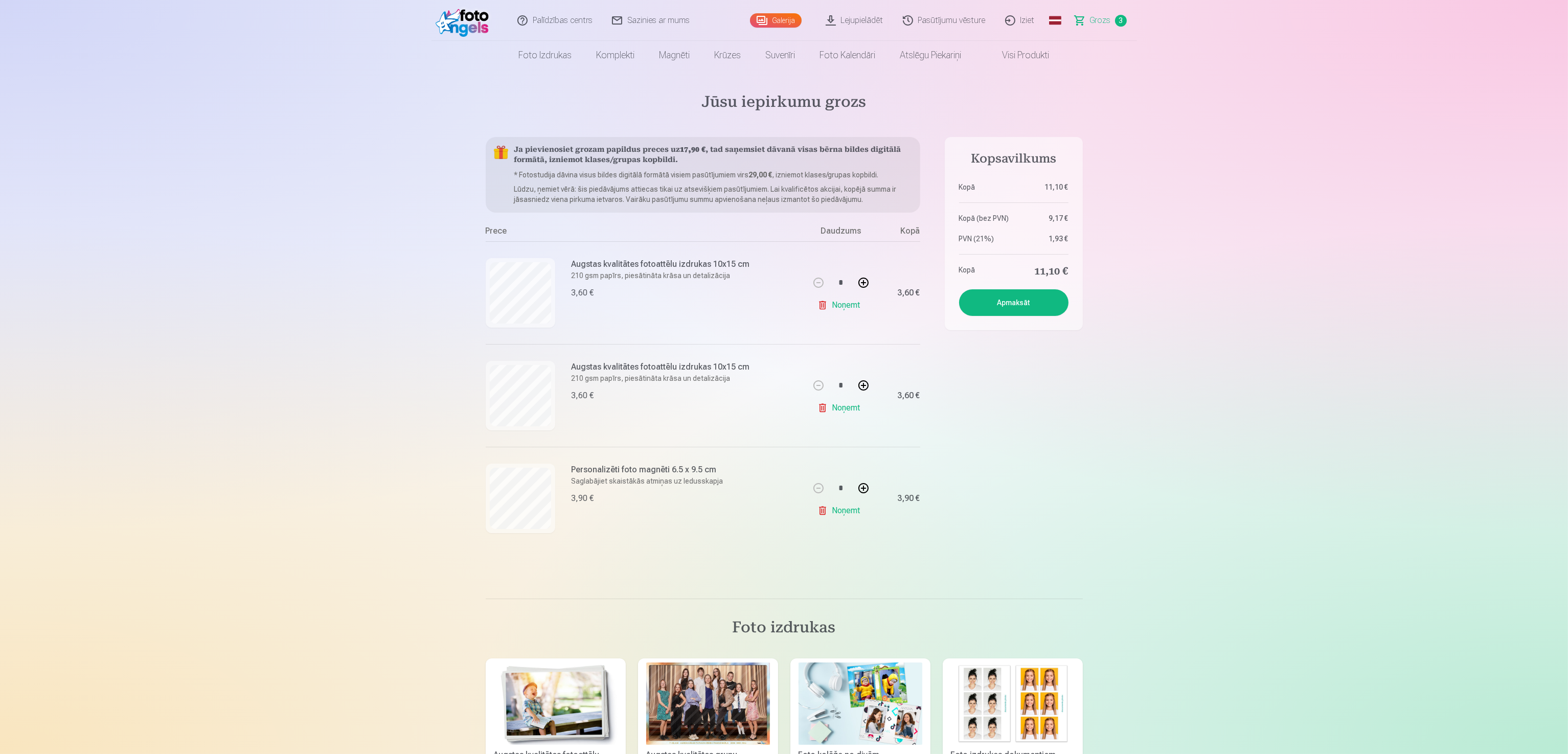 click on "Grozs 3" at bounding box center [1101, 20] 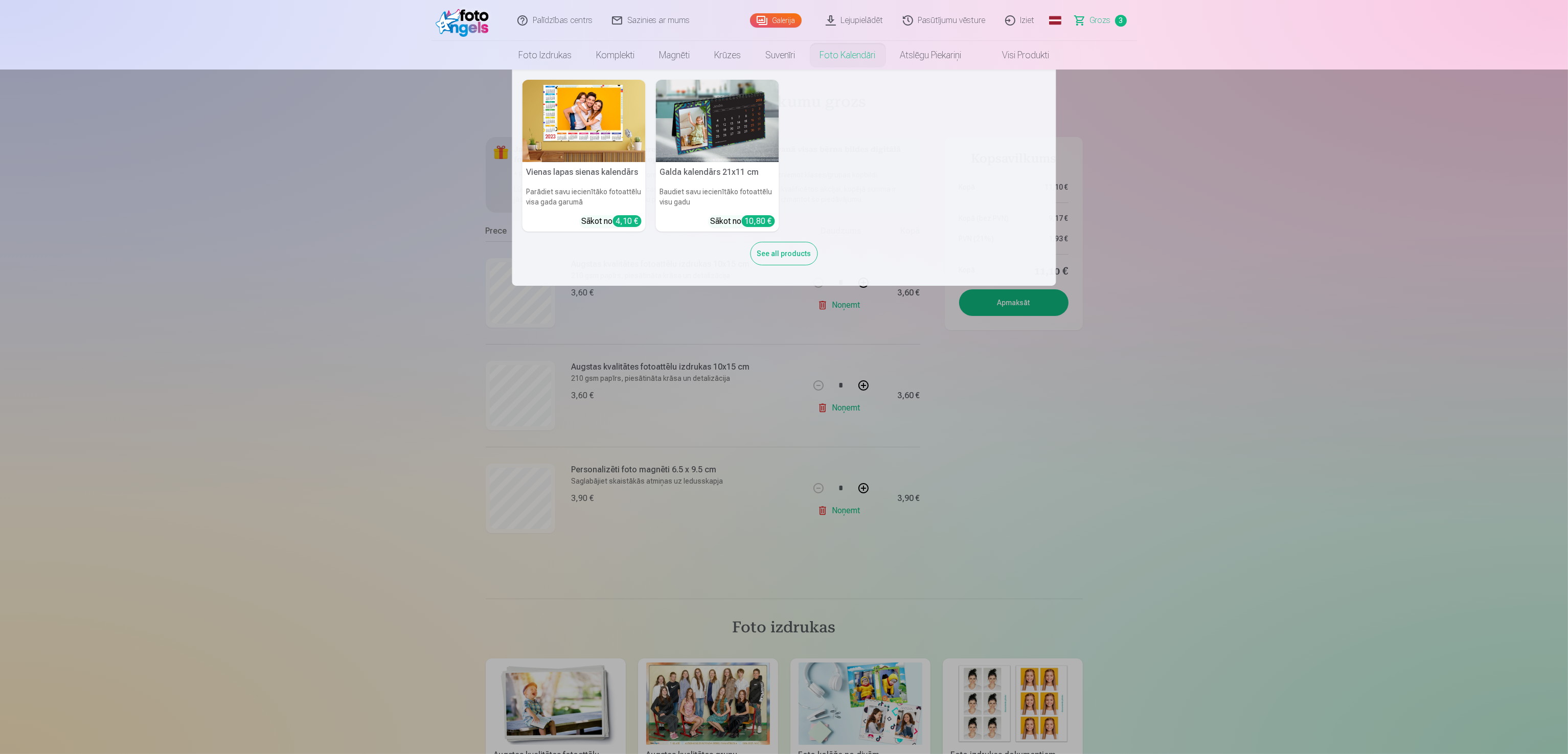 click on "Foto kalendāri" at bounding box center (848, 55) 